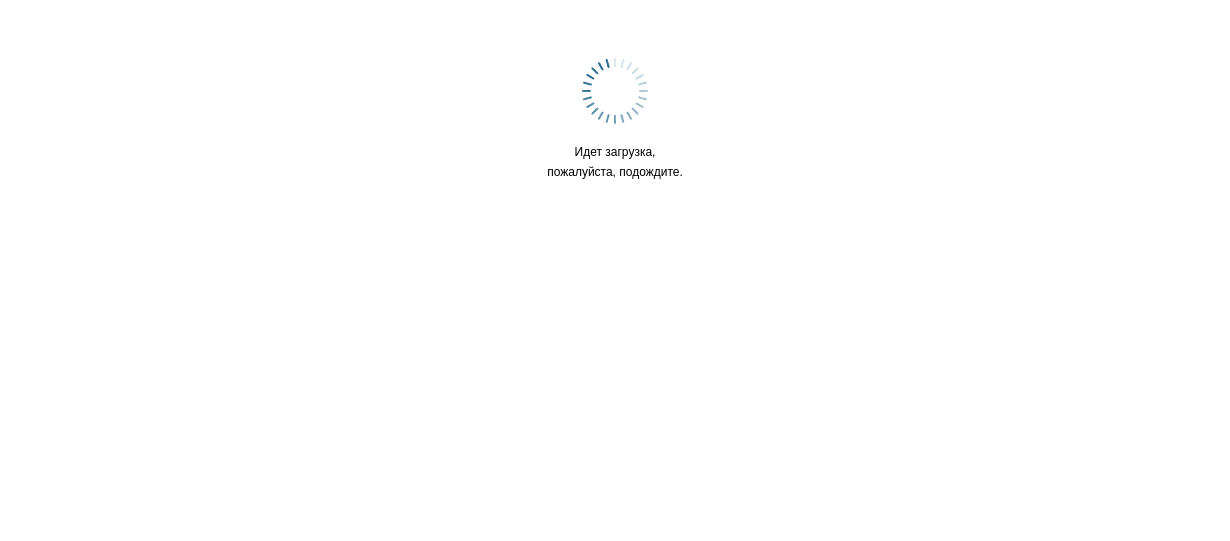 scroll, scrollTop: 0, scrollLeft: 0, axis: both 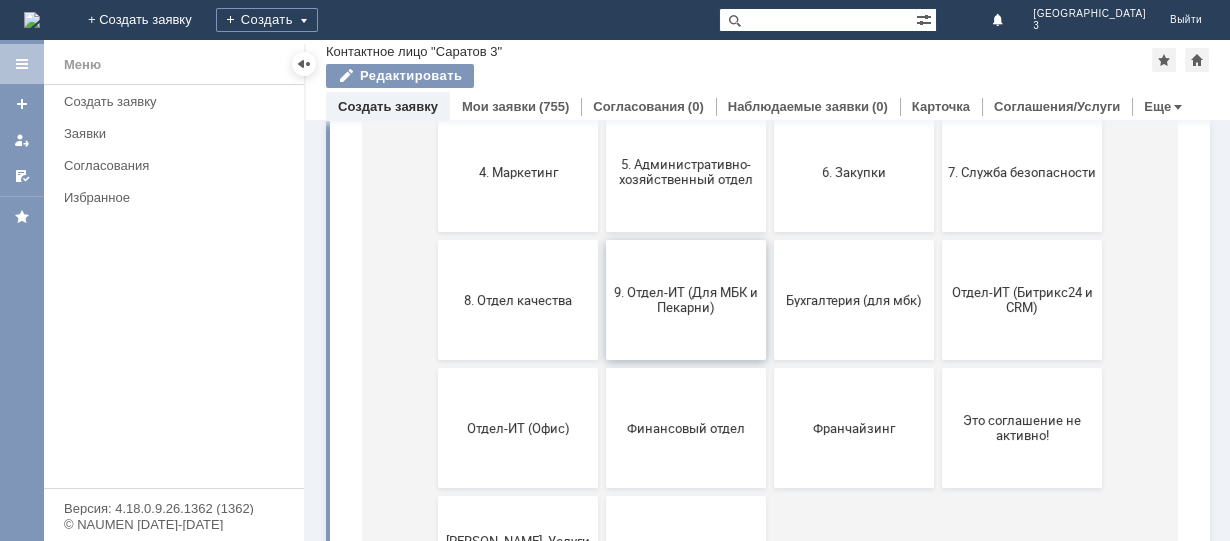 click on "9. Отдел-ИТ (Для МБК и Пекарни)" at bounding box center (686, 300) 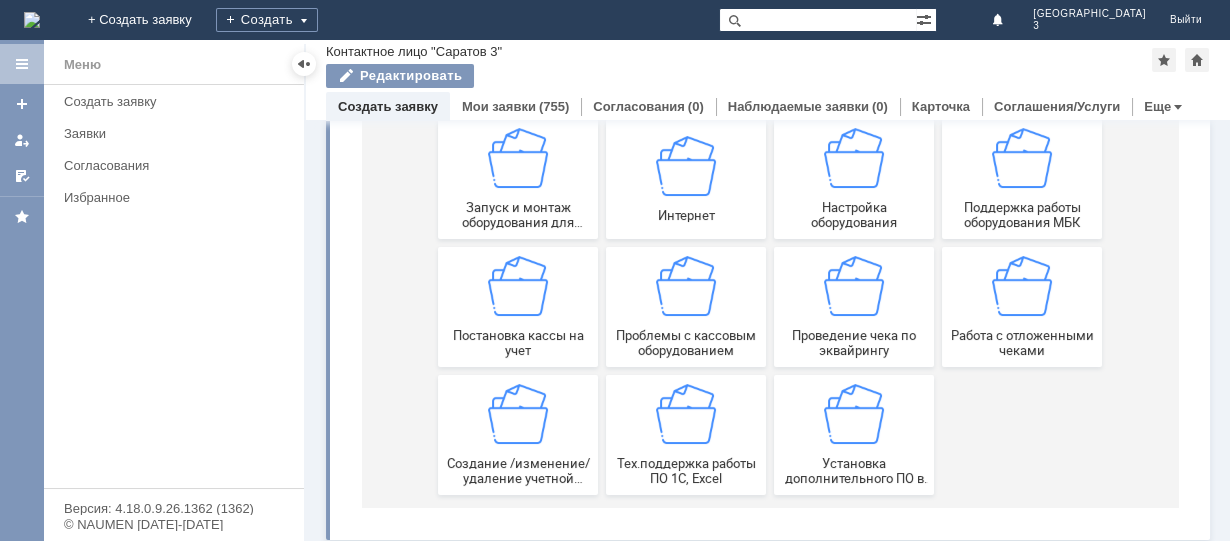 scroll, scrollTop: 400, scrollLeft: 0, axis: vertical 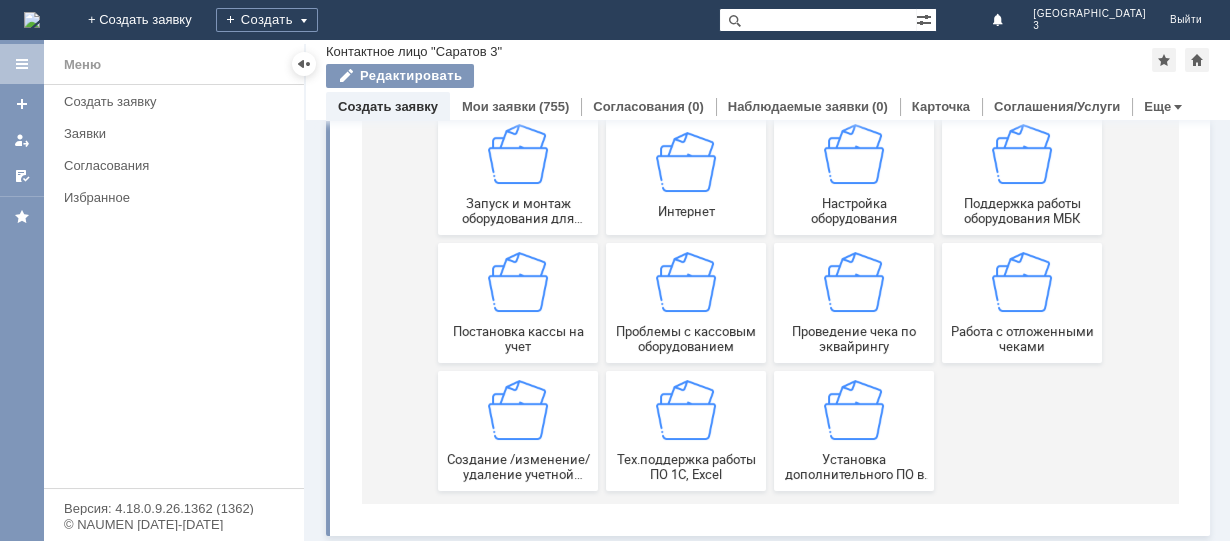 click at bounding box center [1022, 282] 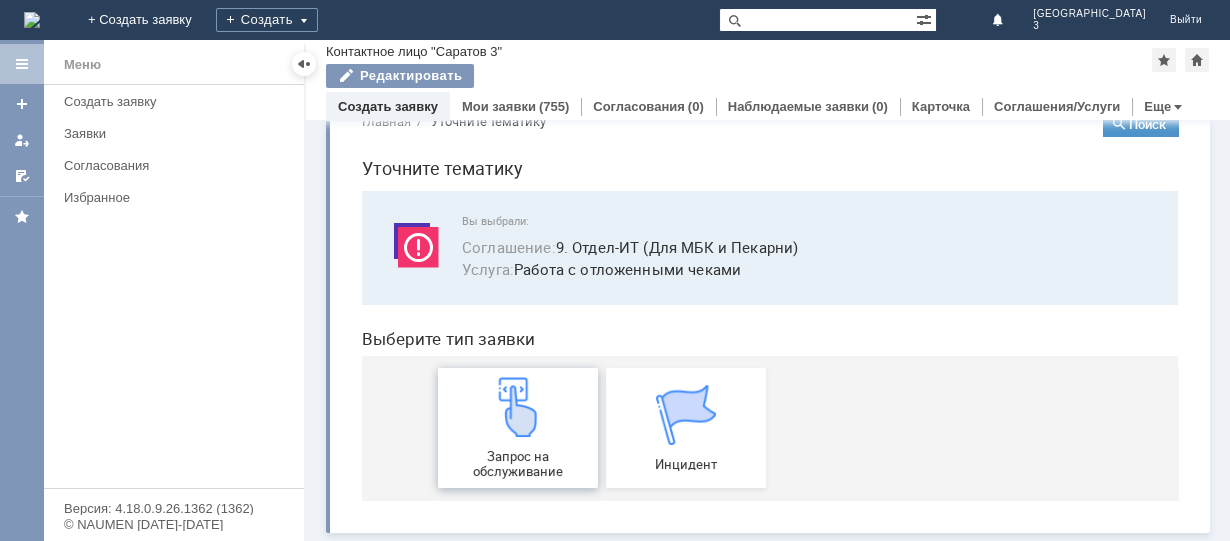 scroll, scrollTop: 48, scrollLeft: 0, axis: vertical 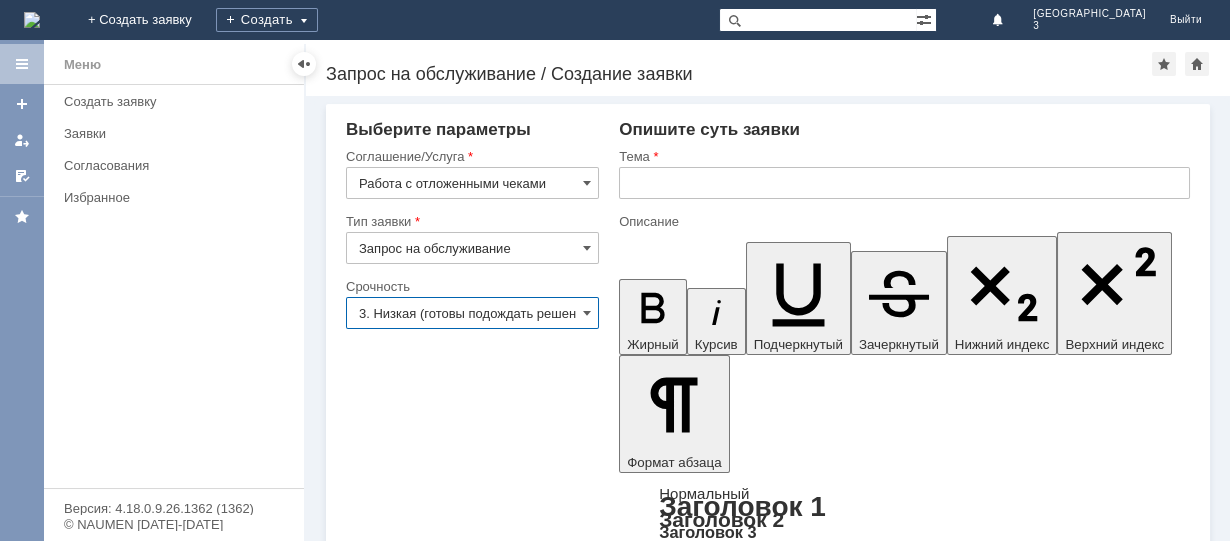 click on "3. Низкая (готовы подождать решение)" at bounding box center (472, 313) 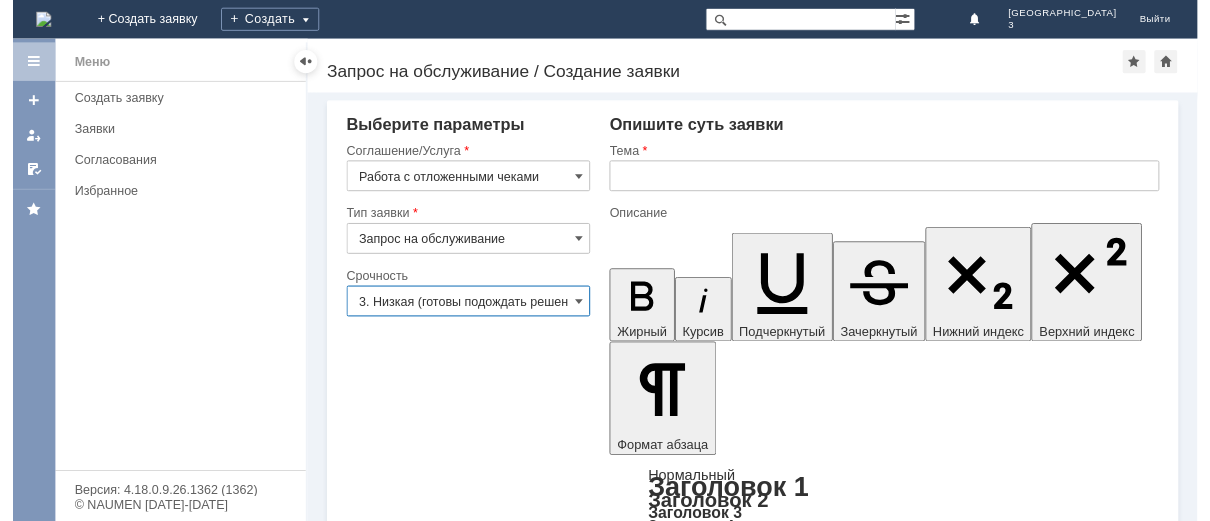 scroll, scrollTop: 19, scrollLeft: 0, axis: vertical 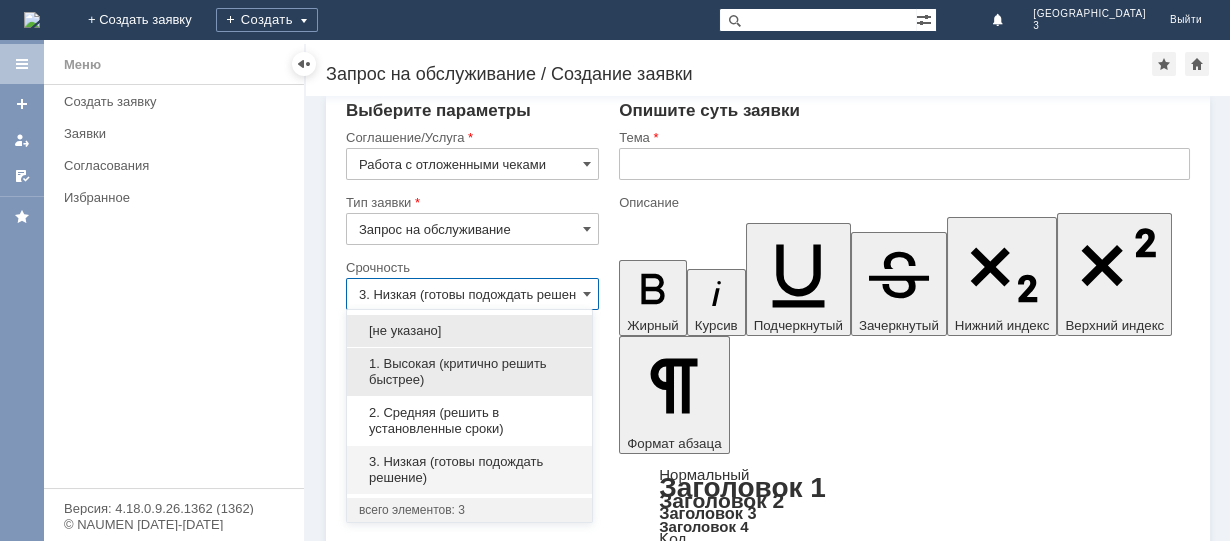 click on "1. Высокая (критично решить быстрее)" at bounding box center (469, 372) 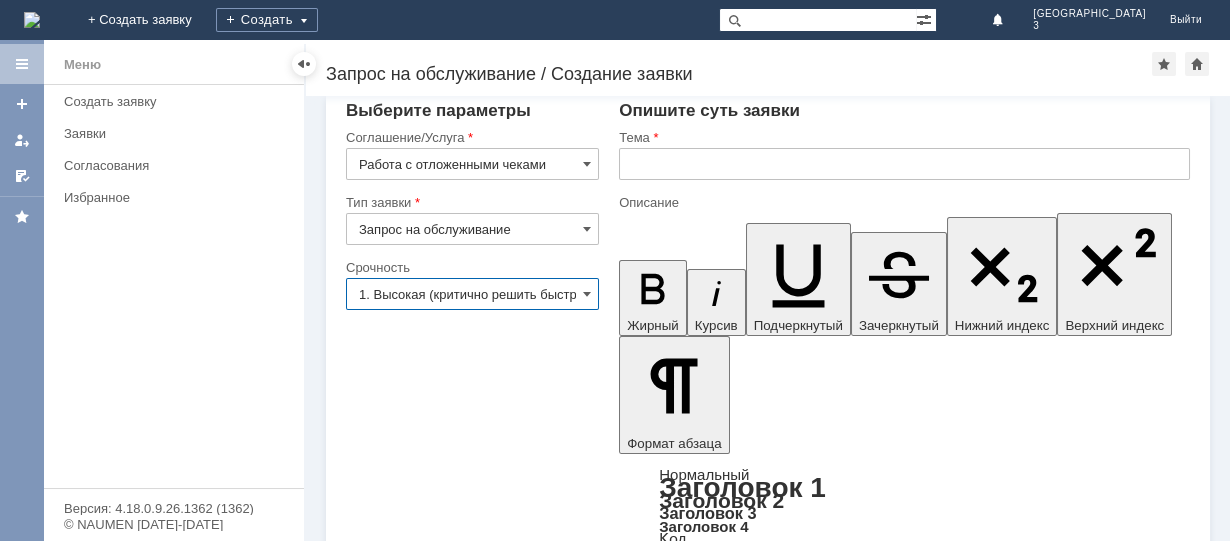 type on "1. Высокая (критично решить быстрее)" 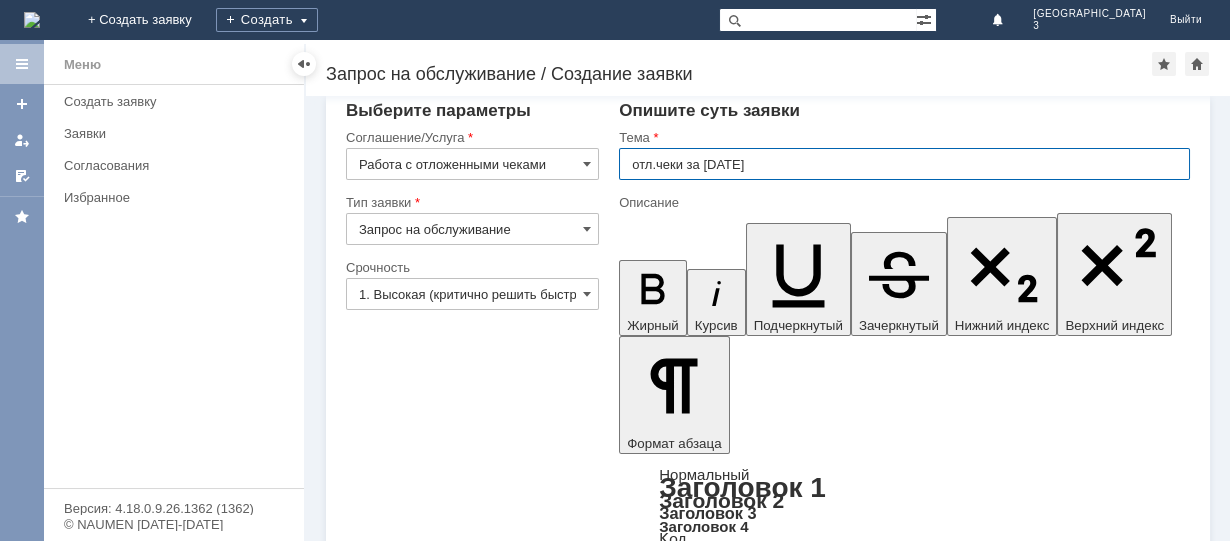 type on "отл.чеки за 14.07.2025" 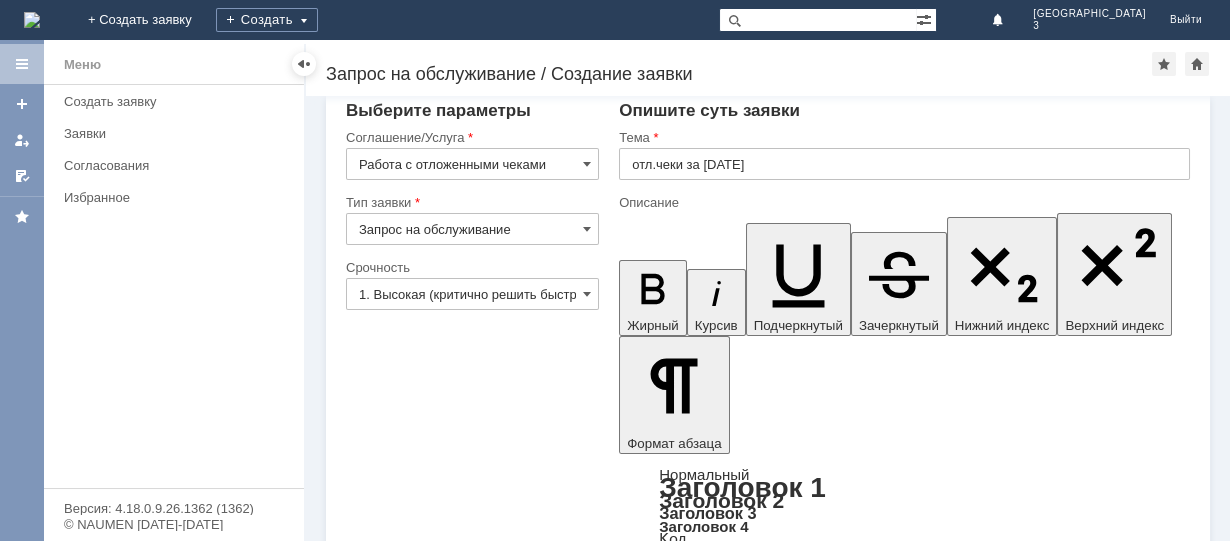 click at bounding box center (782, 4556) 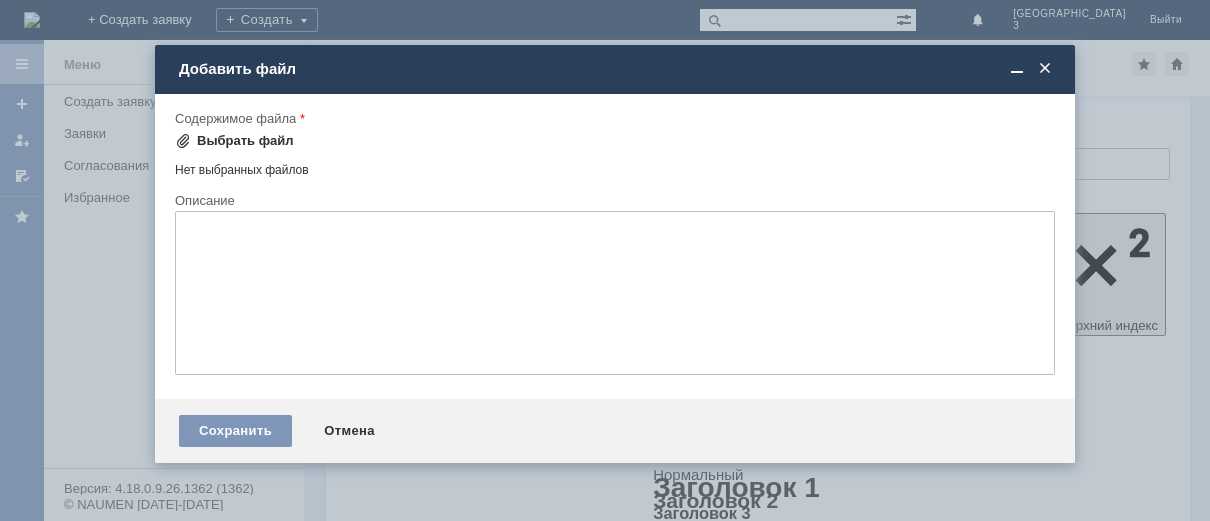 click on "Выбрать файл" at bounding box center [245, 141] 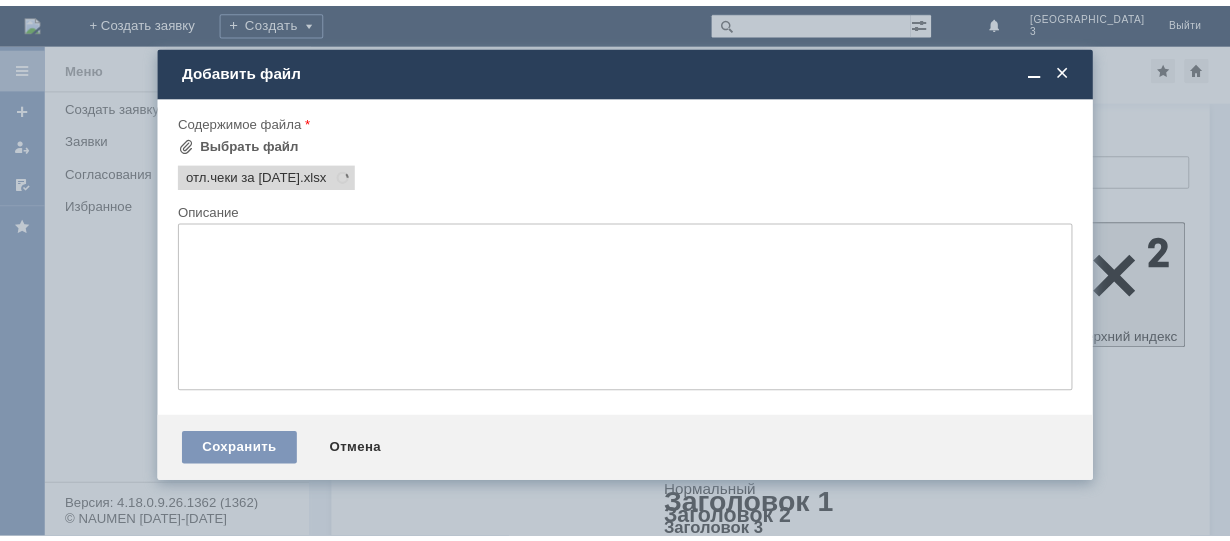 scroll, scrollTop: 0, scrollLeft: 0, axis: both 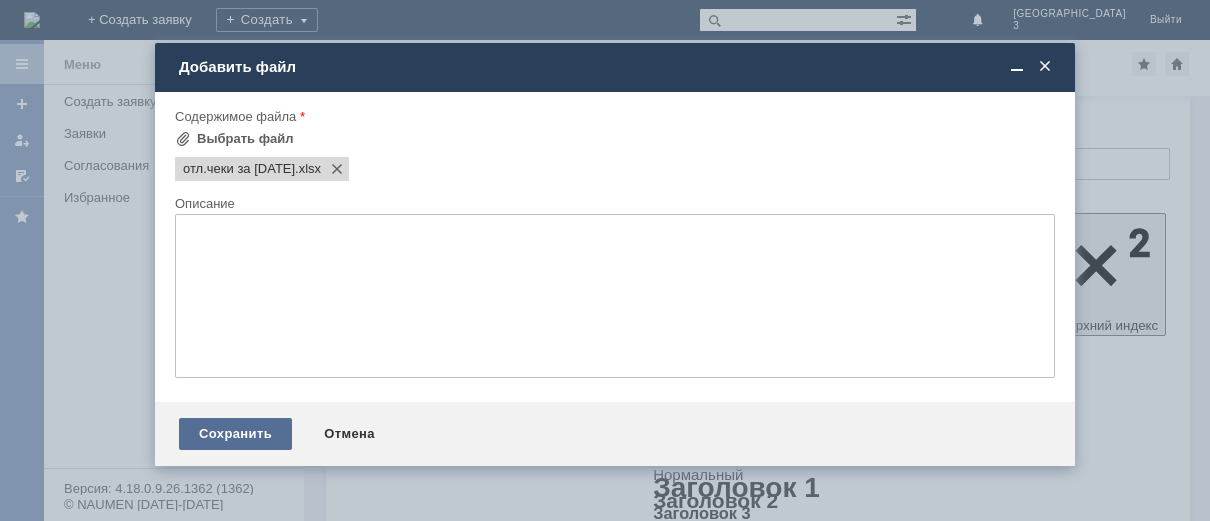 click on "Сохранить" at bounding box center (235, 434) 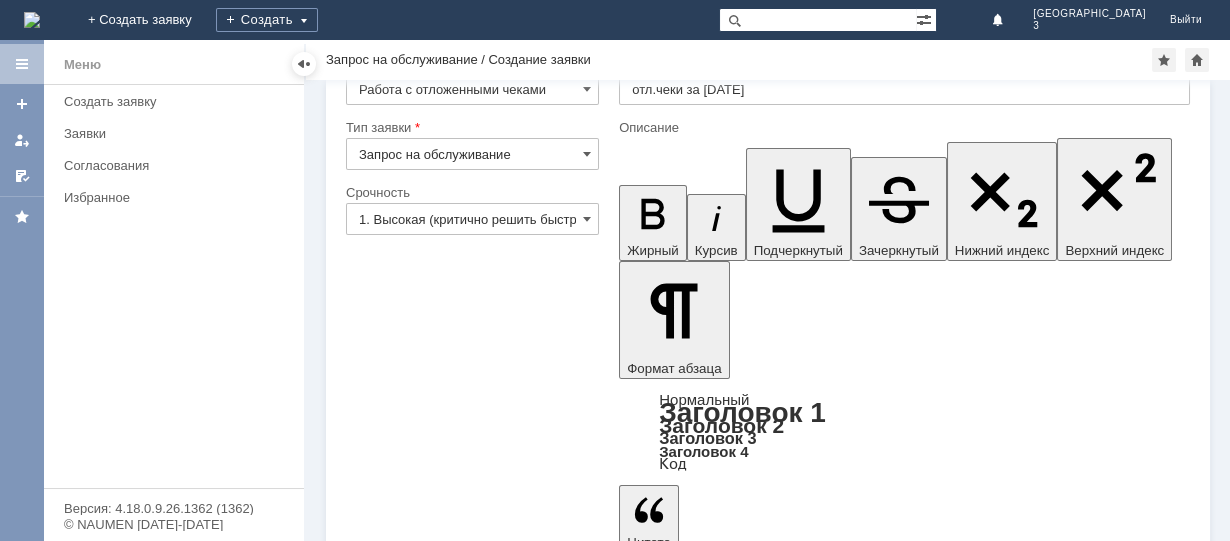 scroll, scrollTop: 78, scrollLeft: 0, axis: vertical 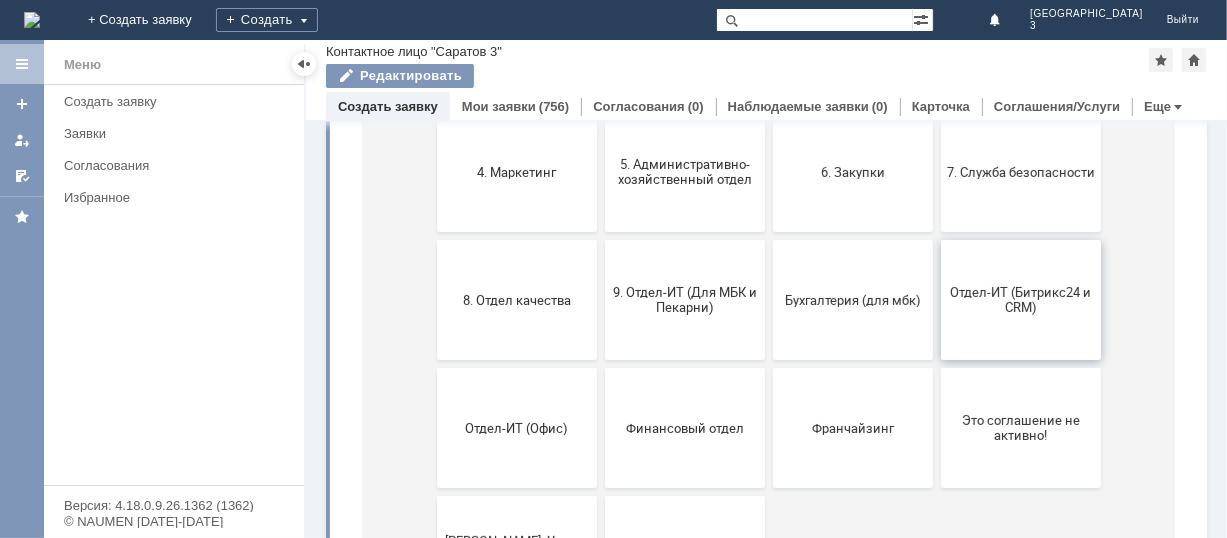 click on "Отдел-ИТ (Битрикс24 и CRM)" at bounding box center (1020, 301) 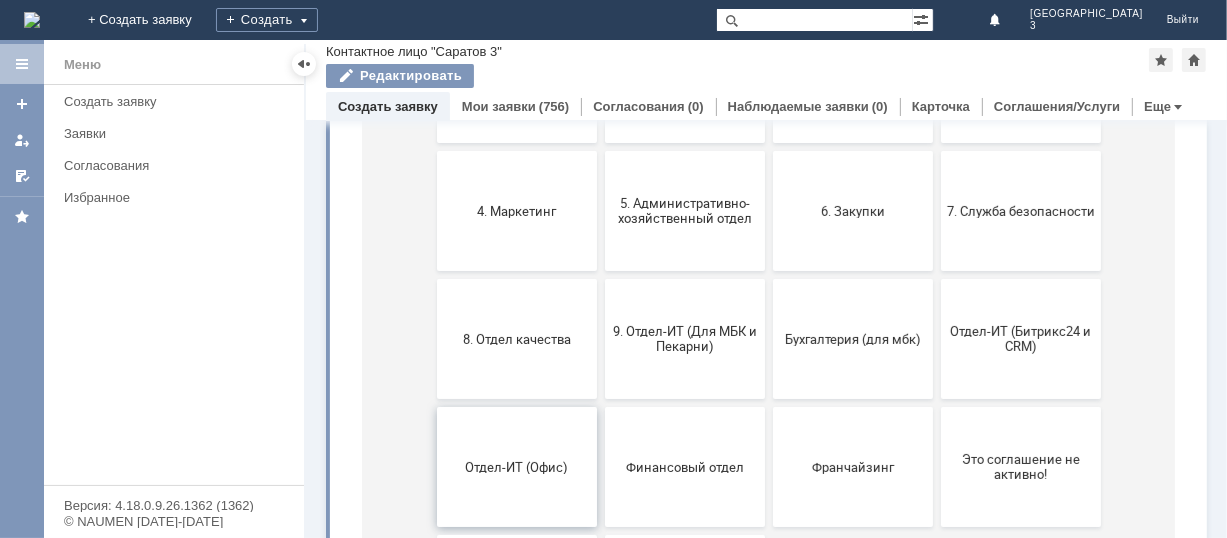 scroll, scrollTop: 263, scrollLeft: 0, axis: vertical 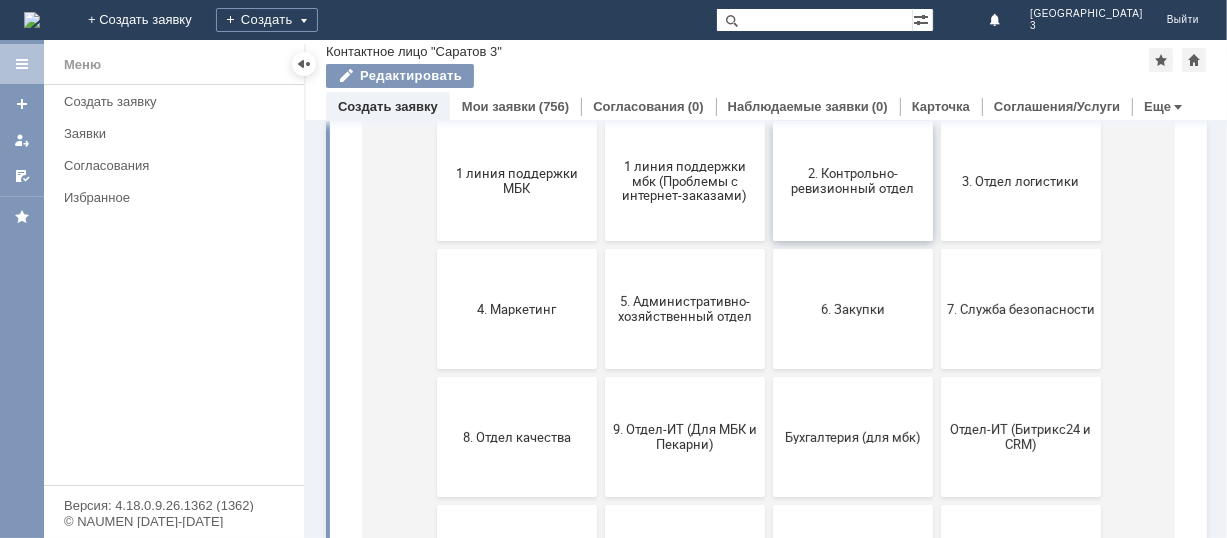 click on "2. Контрольно-ревизионный отдел" at bounding box center (852, 182) 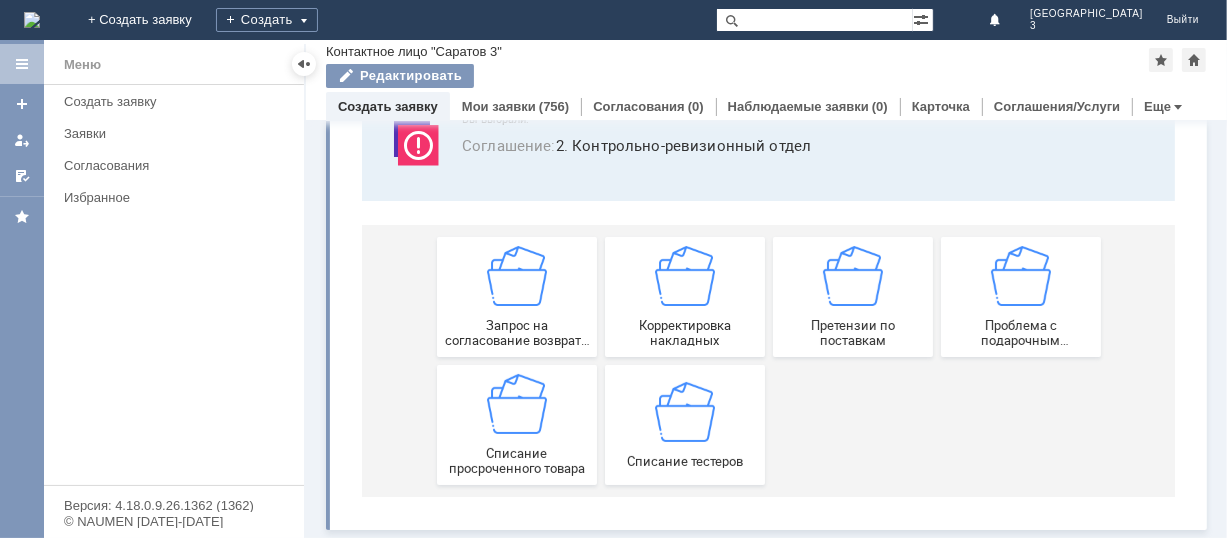 scroll, scrollTop: 149, scrollLeft: 0, axis: vertical 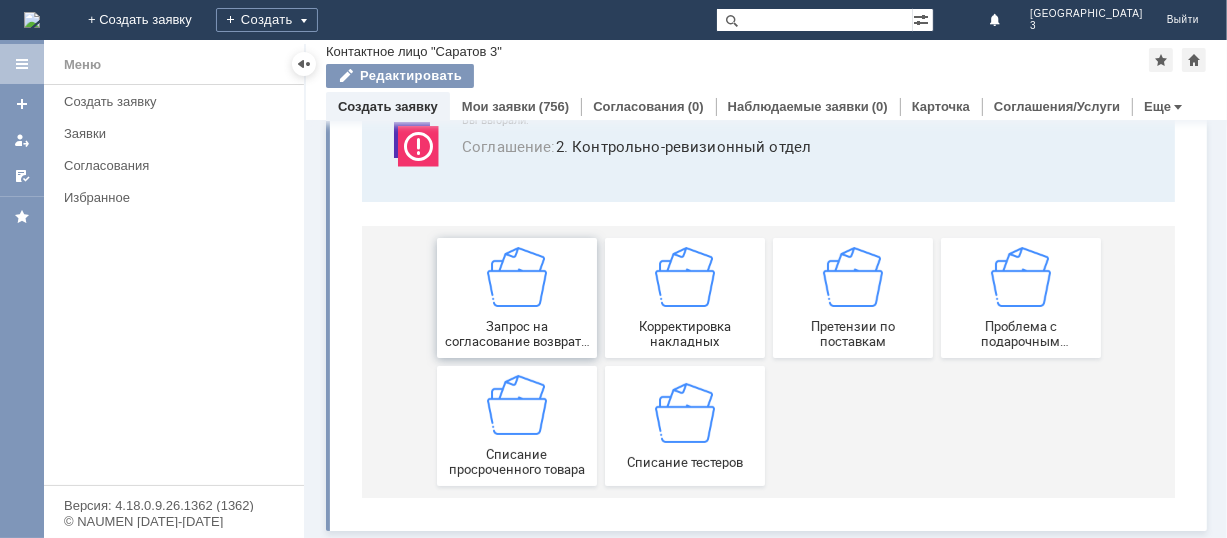 click on "Запрос на согласование возврата (д/с или товара)" at bounding box center [516, 334] 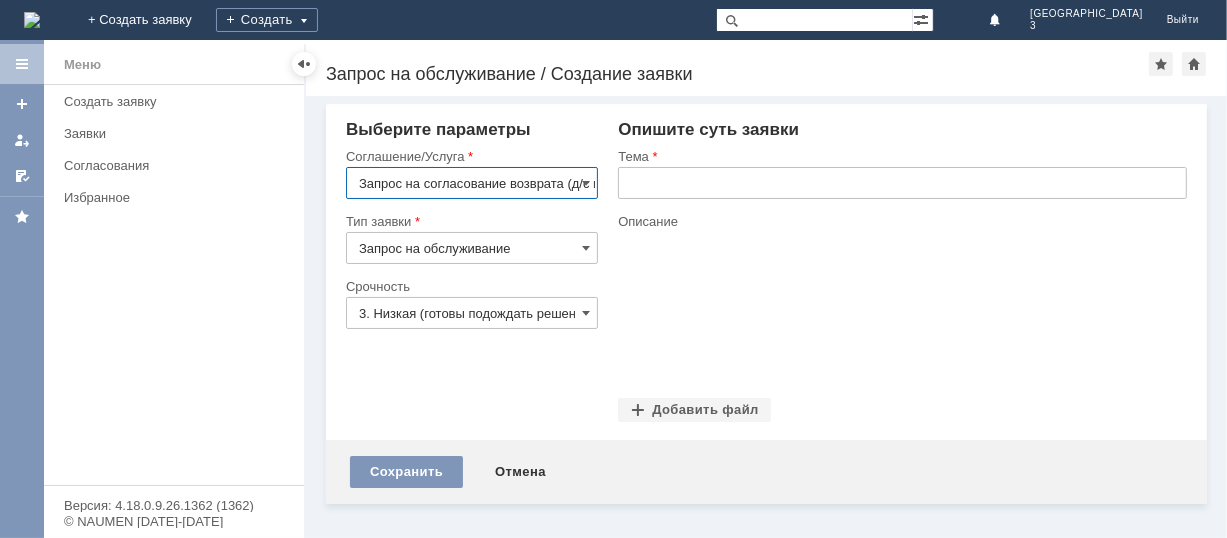 scroll, scrollTop: 0, scrollLeft: 0, axis: both 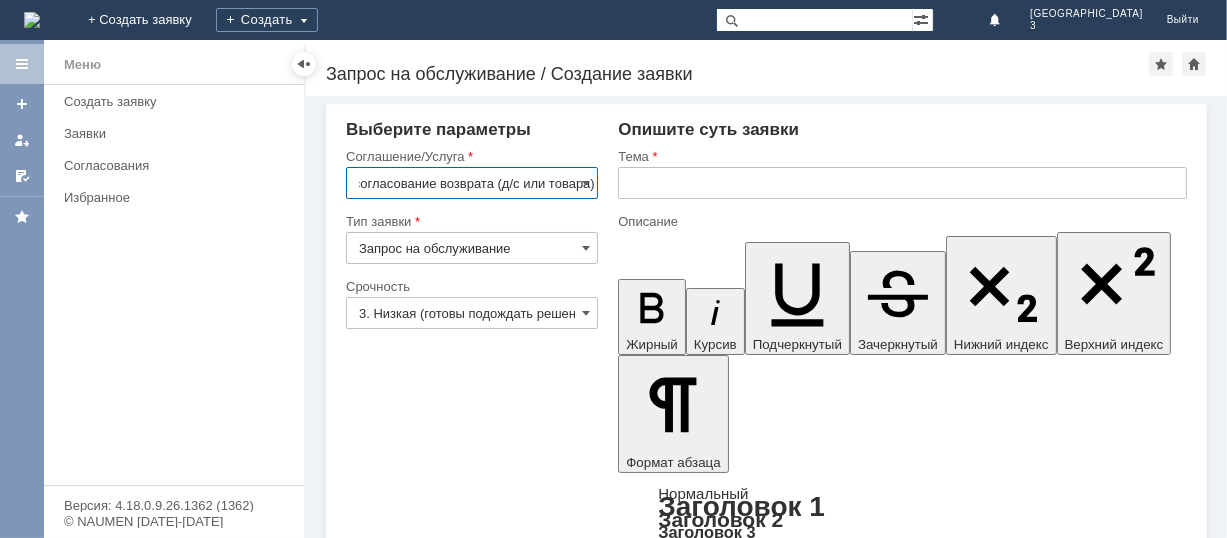 click on "Запрос на обслуживание" at bounding box center (472, 248) 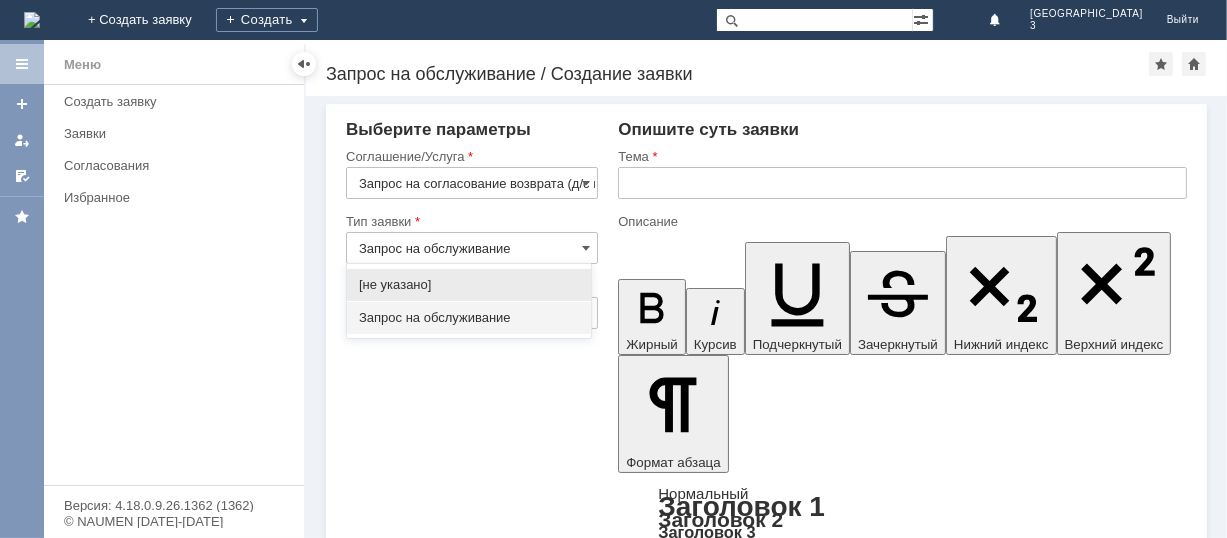click on "Запрос на обслуживание" at bounding box center (472, 248) 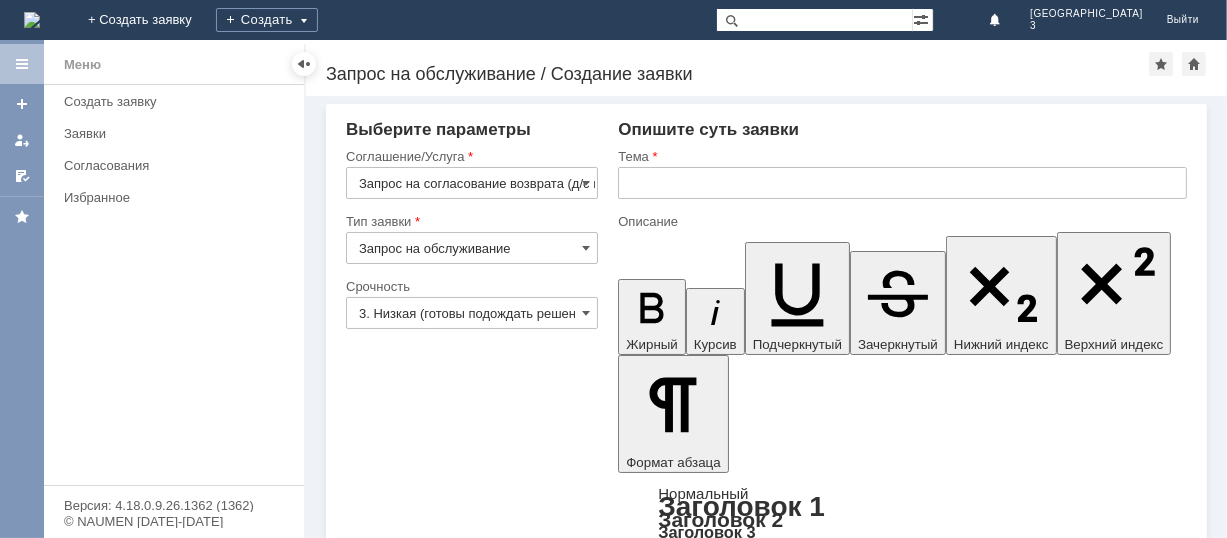 type on "Запрос на обслуживание" 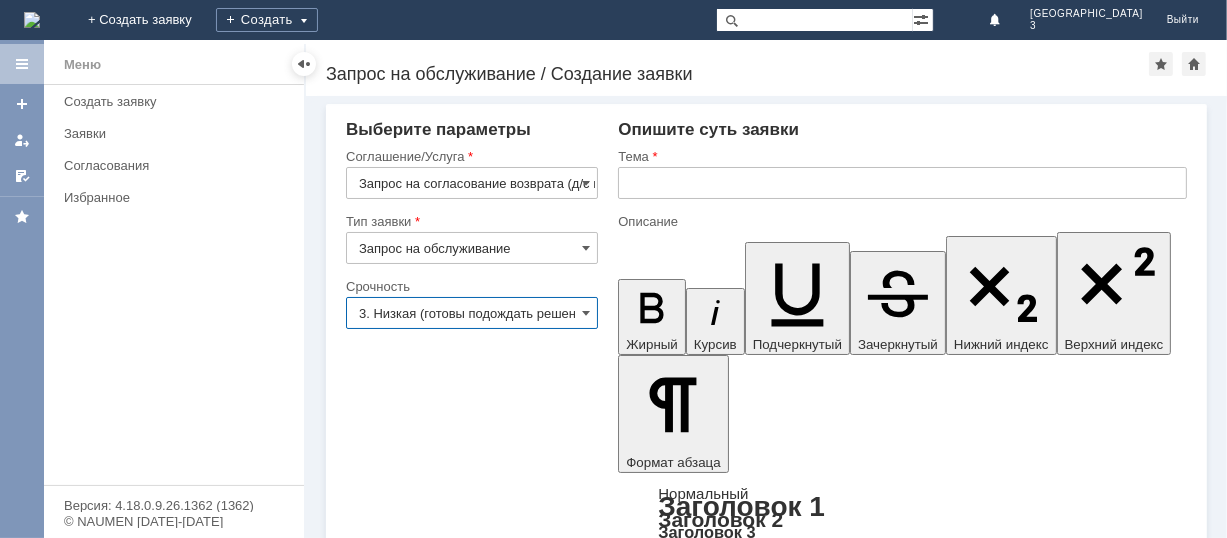 click on "3. Низкая (готовы подождать решение)" at bounding box center [472, 313] 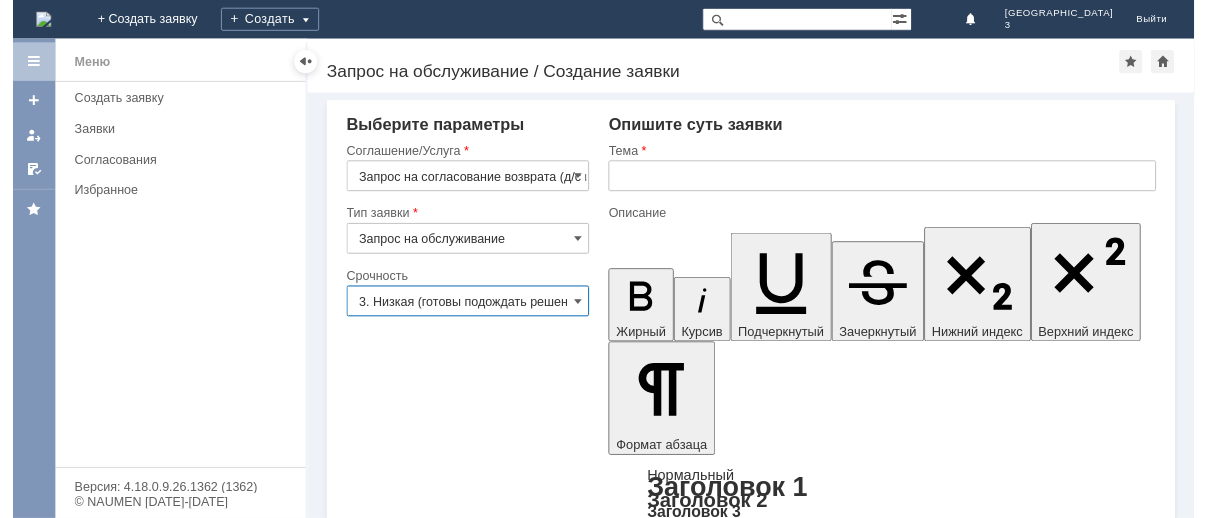 scroll, scrollTop: 22, scrollLeft: 0, axis: vertical 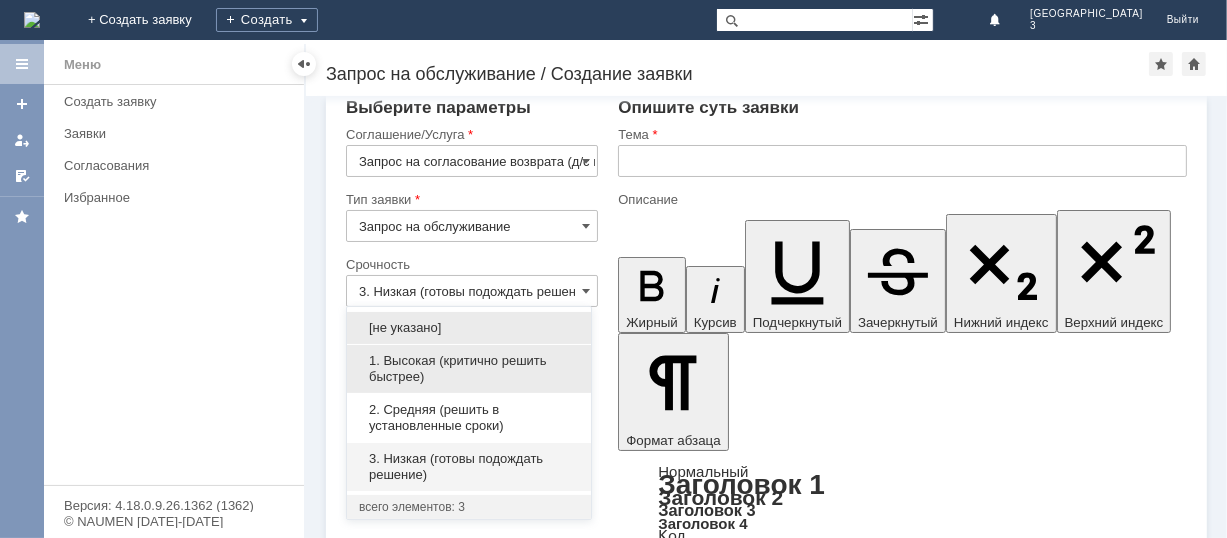 click on "1. Высокая (критично решить быстрее)" at bounding box center [469, 369] 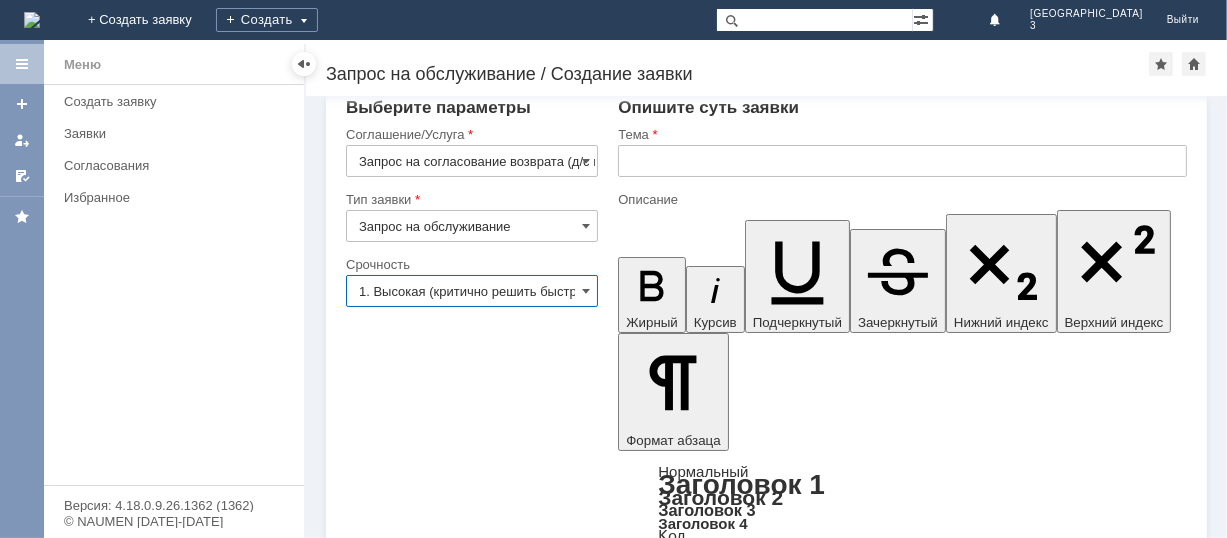 type on "1. Высокая (критично решить быстрее)" 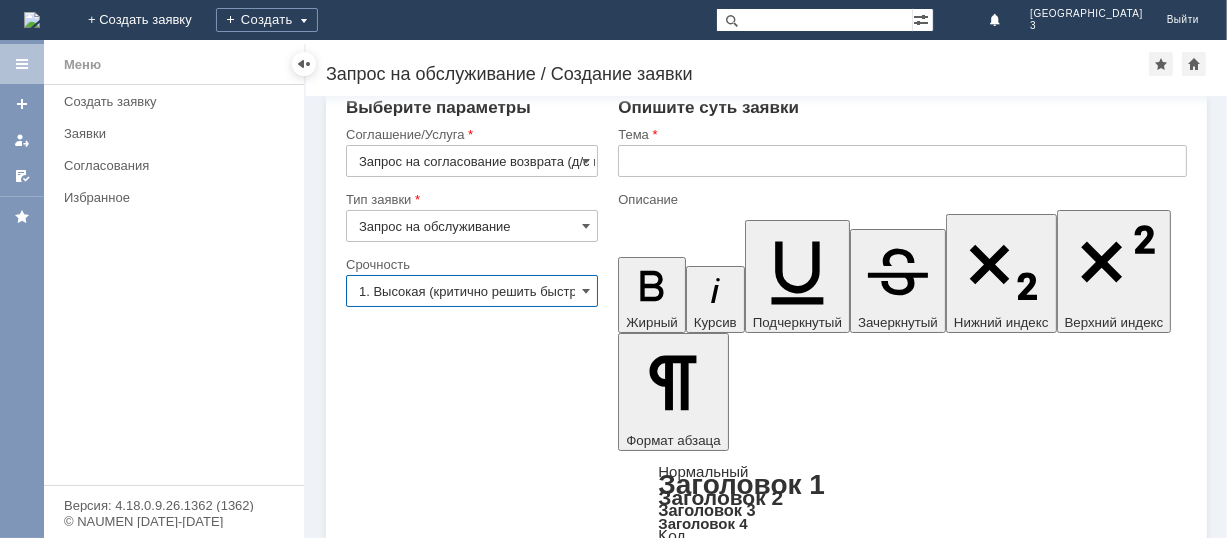 click at bounding box center [902, 161] 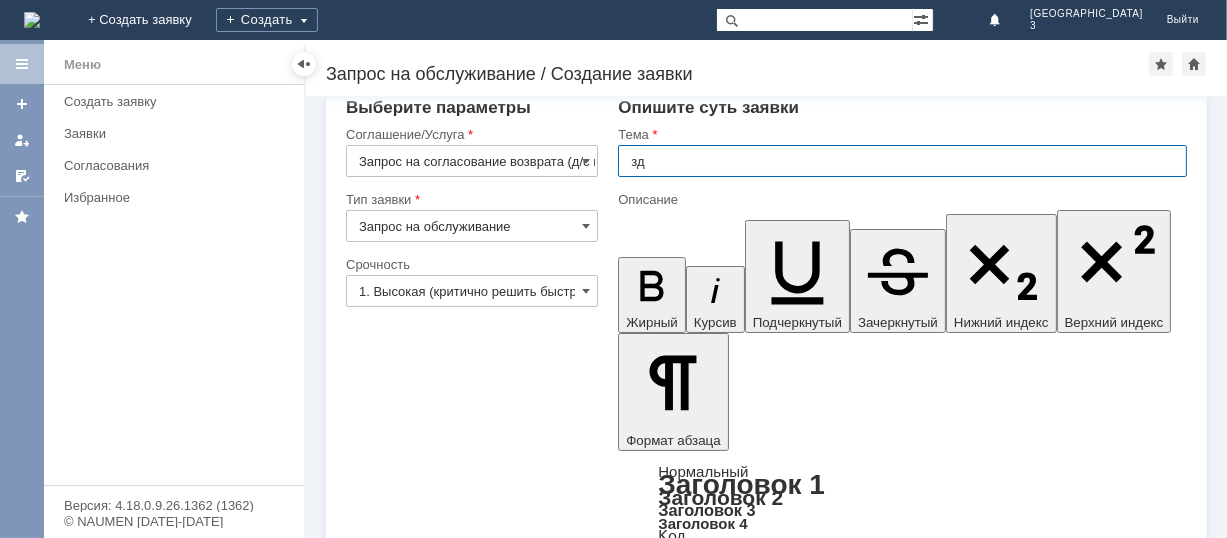 type on "з" 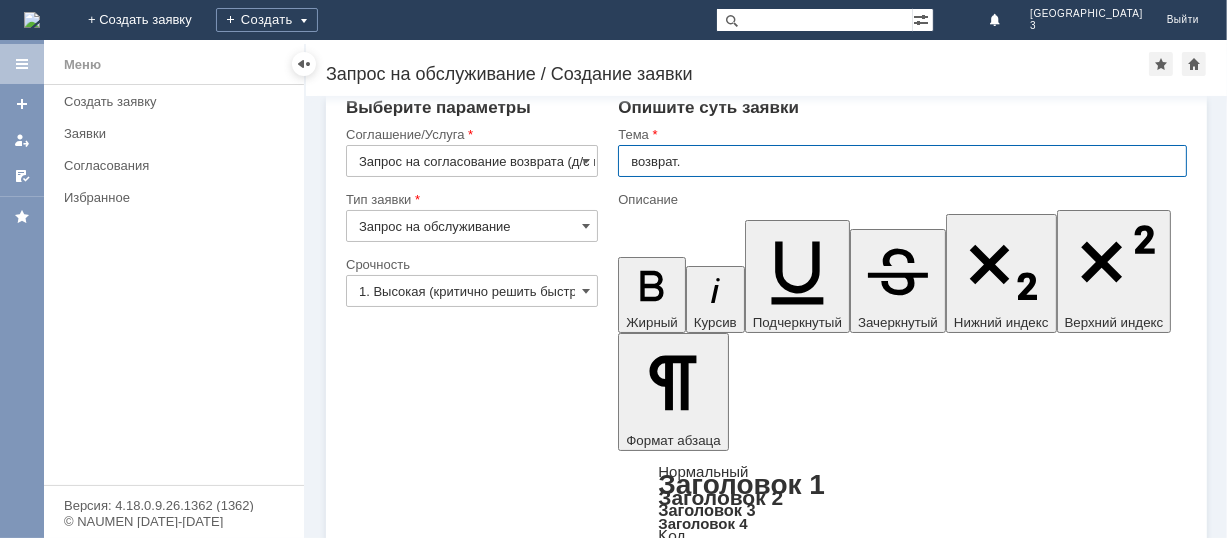 type on "возврат." 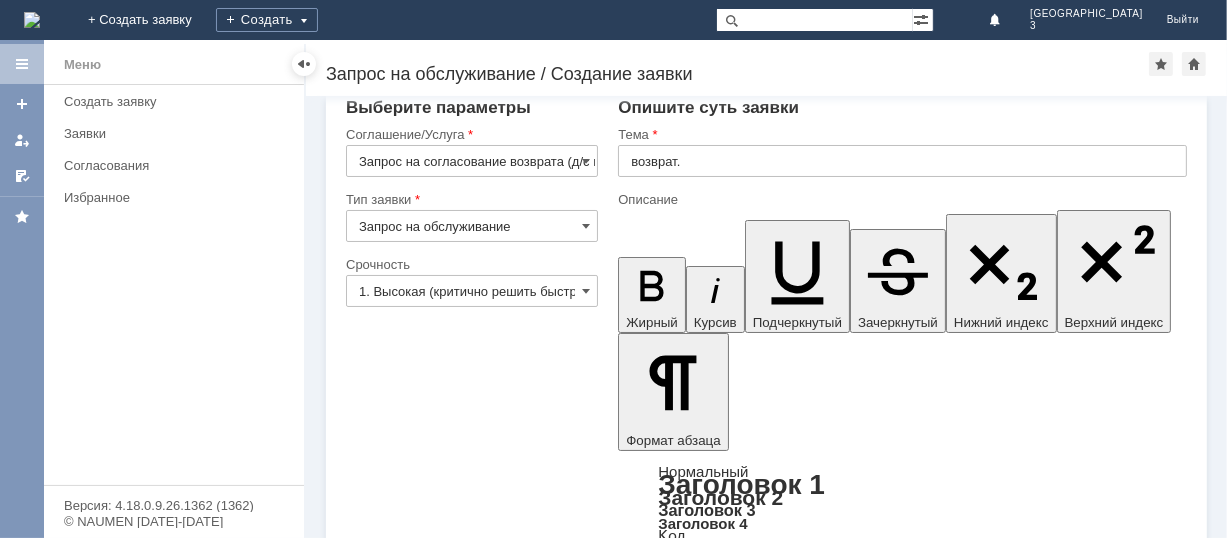 type 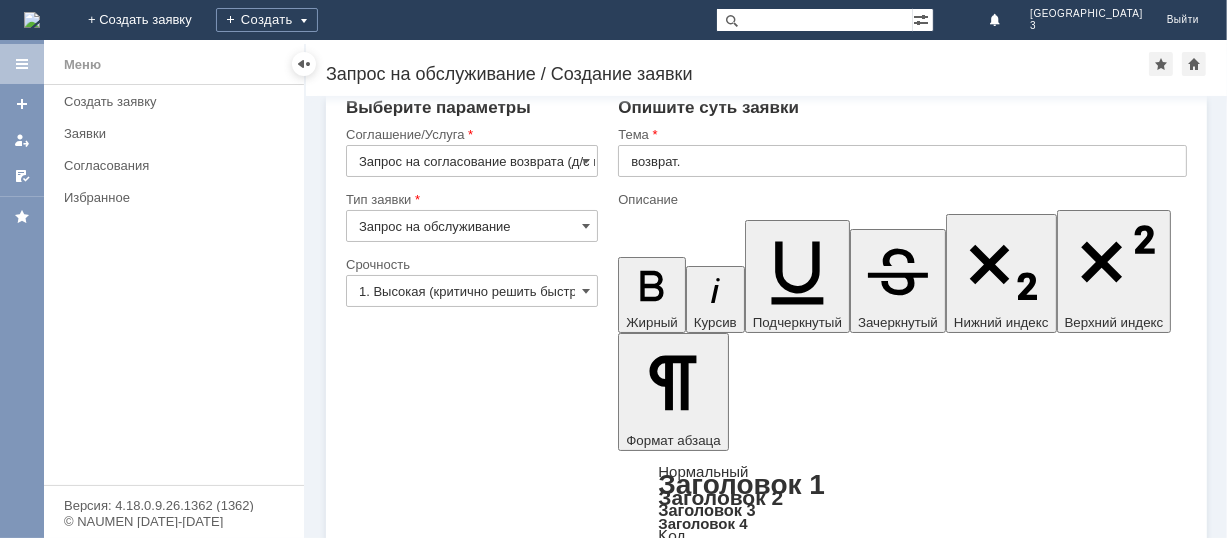 click on "Здравствуйте.Сделайте пожалуйста возв" at bounding box center (781, 4619) 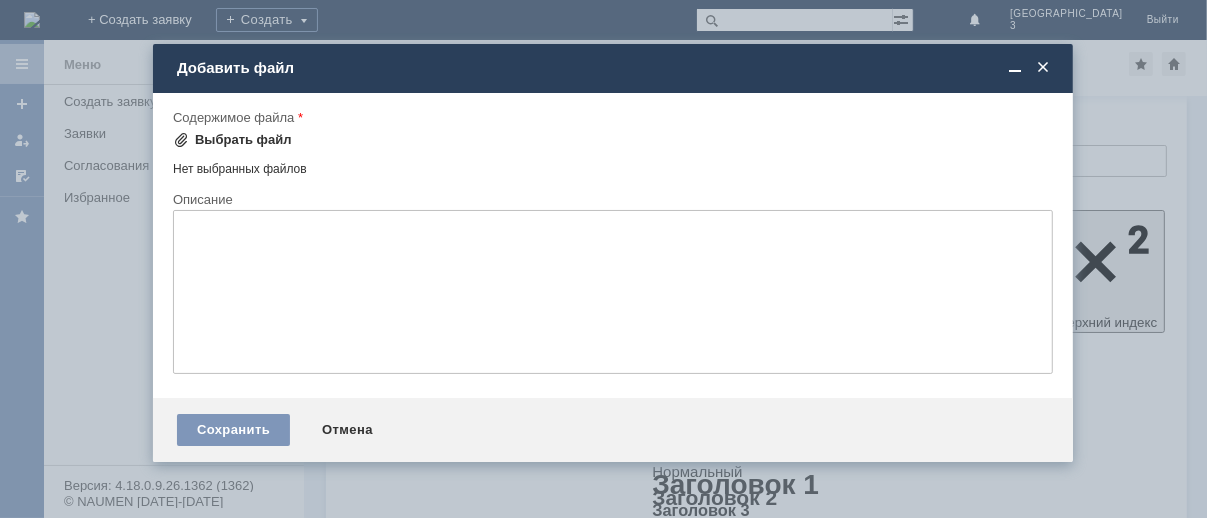 click on "Выбрать файл" at bounding box center [243, 140] 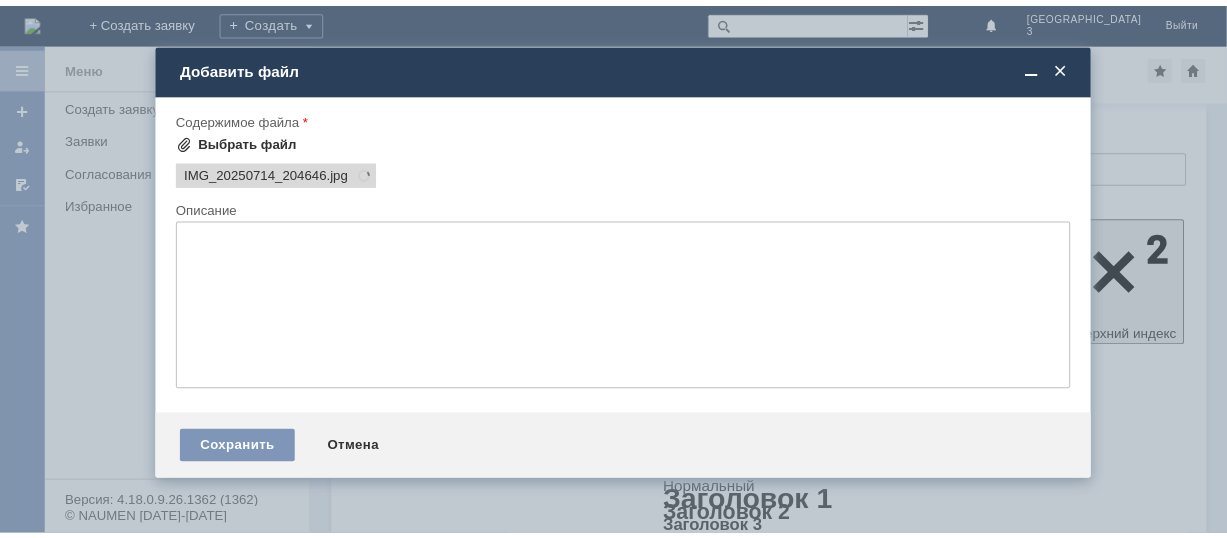 scroll, scrollTop: 0, scrollLeft: 0, axis: both 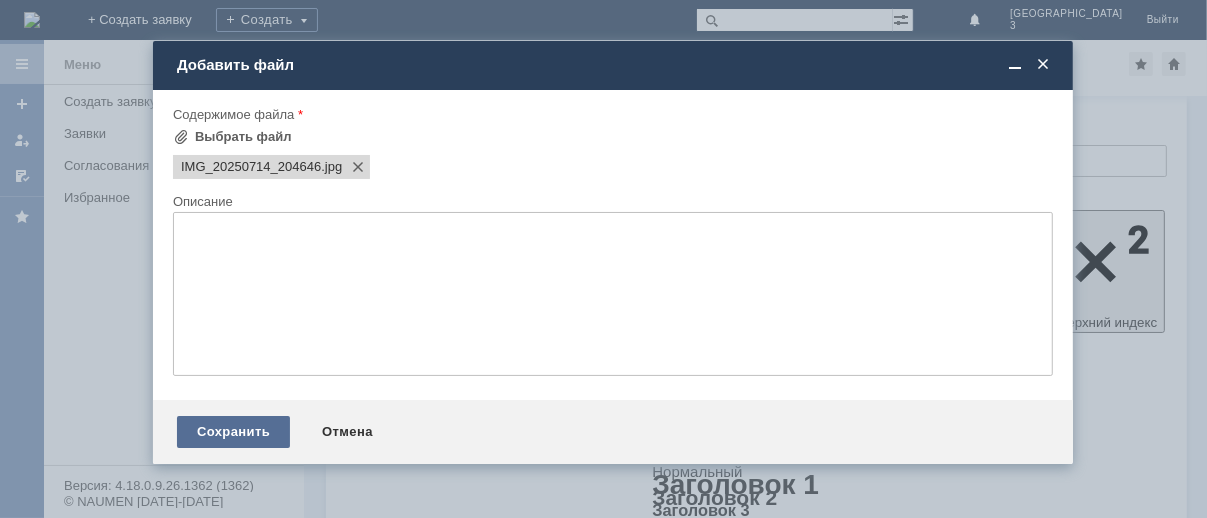 click on "Сохранить" at bounding box center [233, 432] 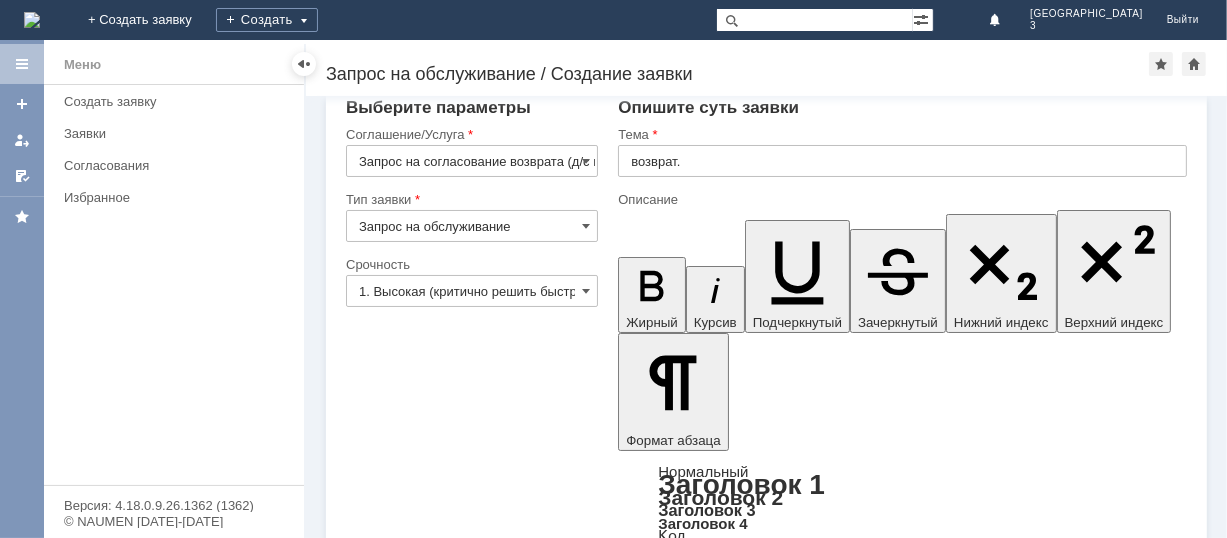 click on "Здравствуйте.Оформите пожалуйста возврат.Ошибка продавца.Нечаянно пробила чек." at bounding box center [781, 4676] 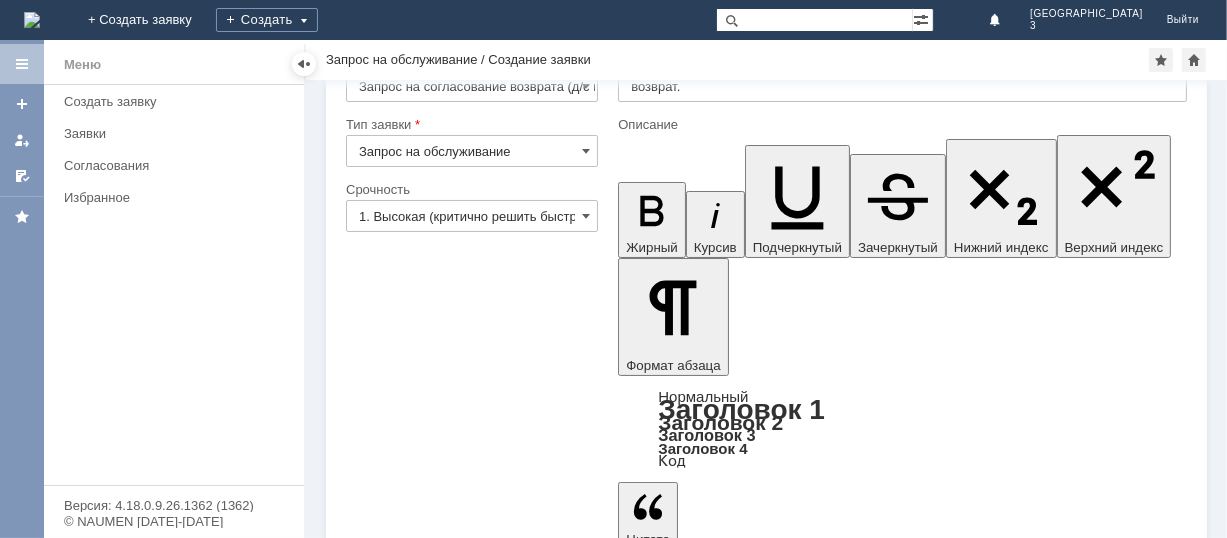 scroll, scrollTop: 80, scrollLeft: 0, axis: vertical 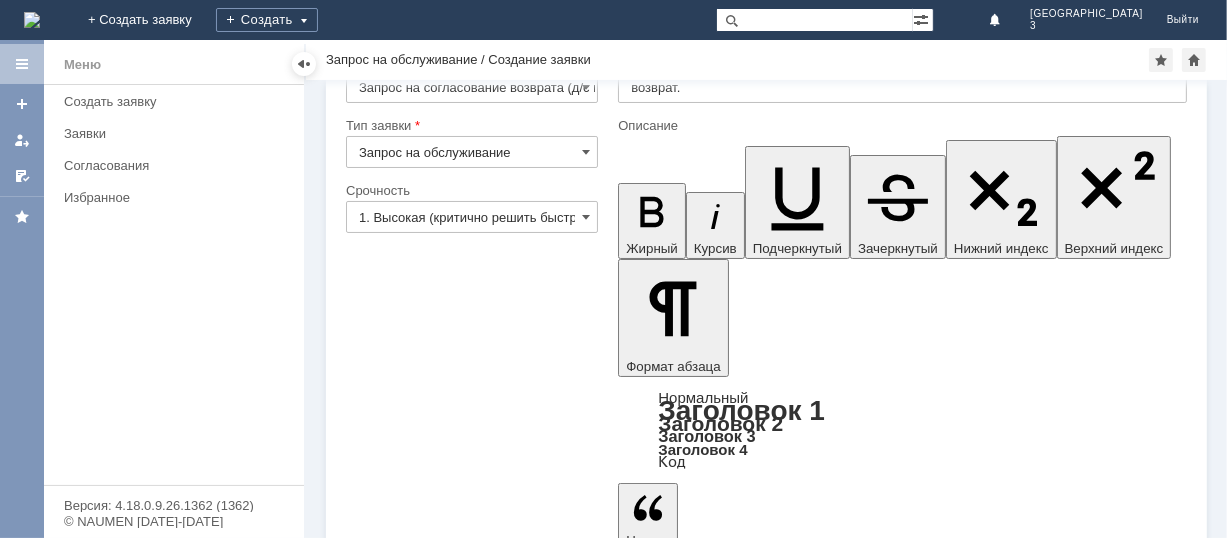 click on "Сохранить" at bounding box center [406, 4836] 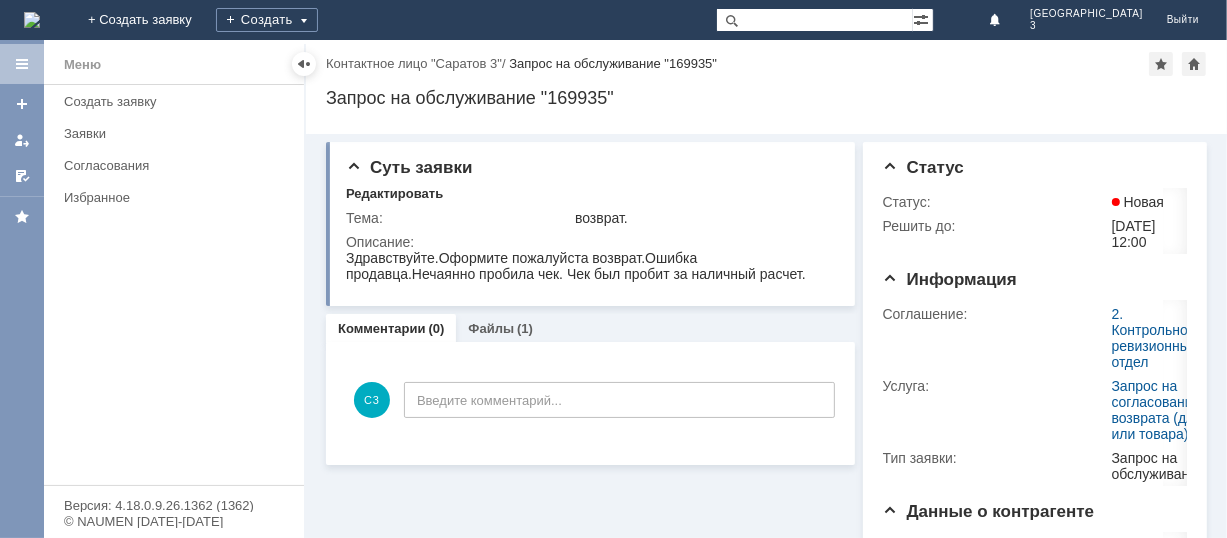 scroll, scrollTop: 0, scrollLeft: 0, axis: both 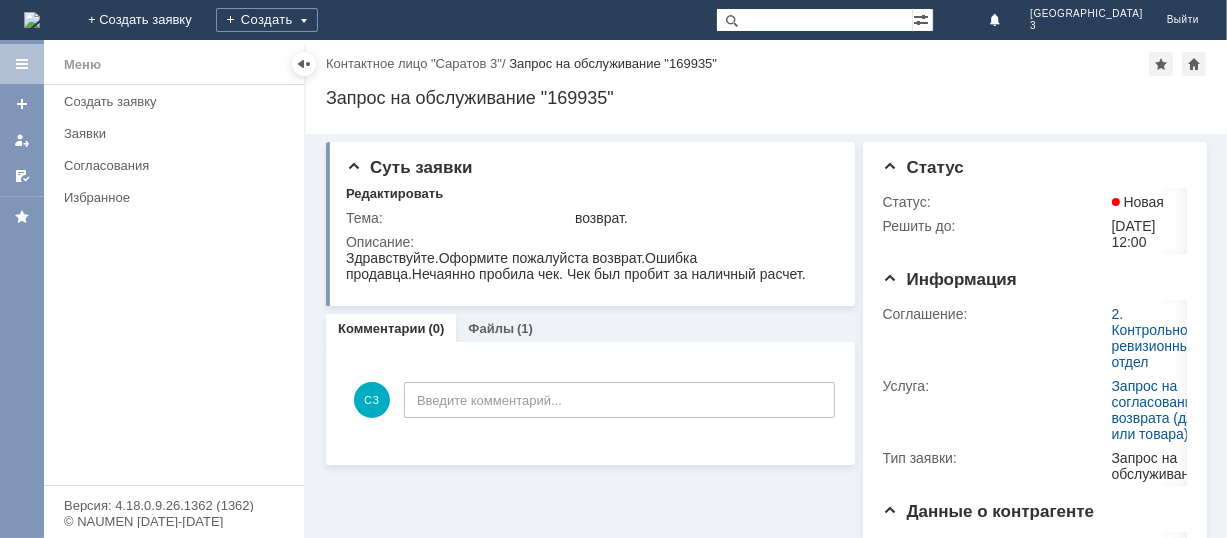 click at bounding box center (32, 20) 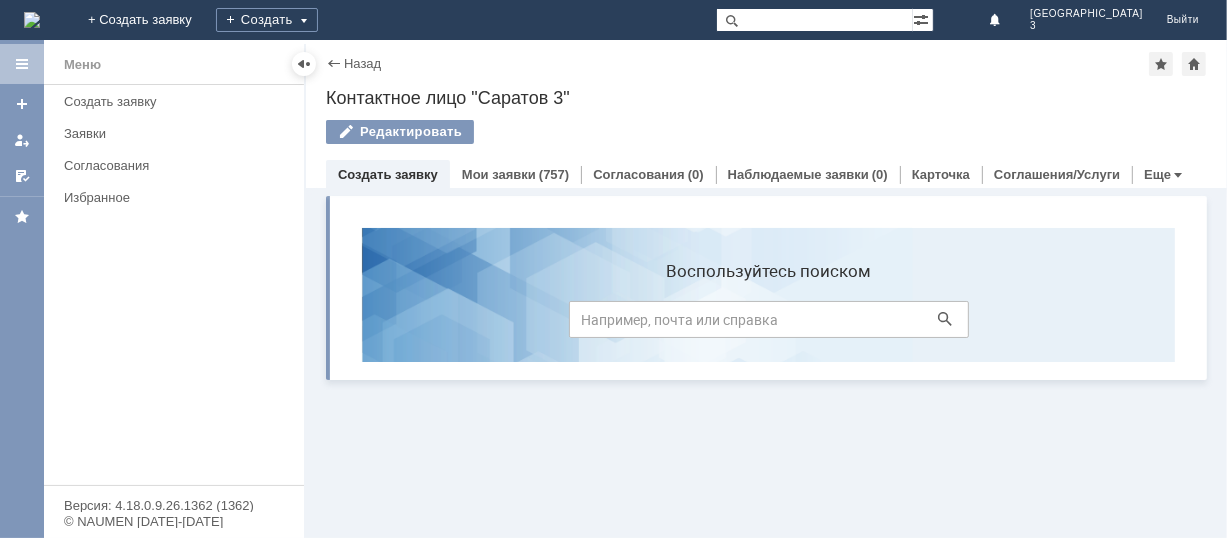 scroll, scrollTop: 0, scrollLeft: 0, axis: both 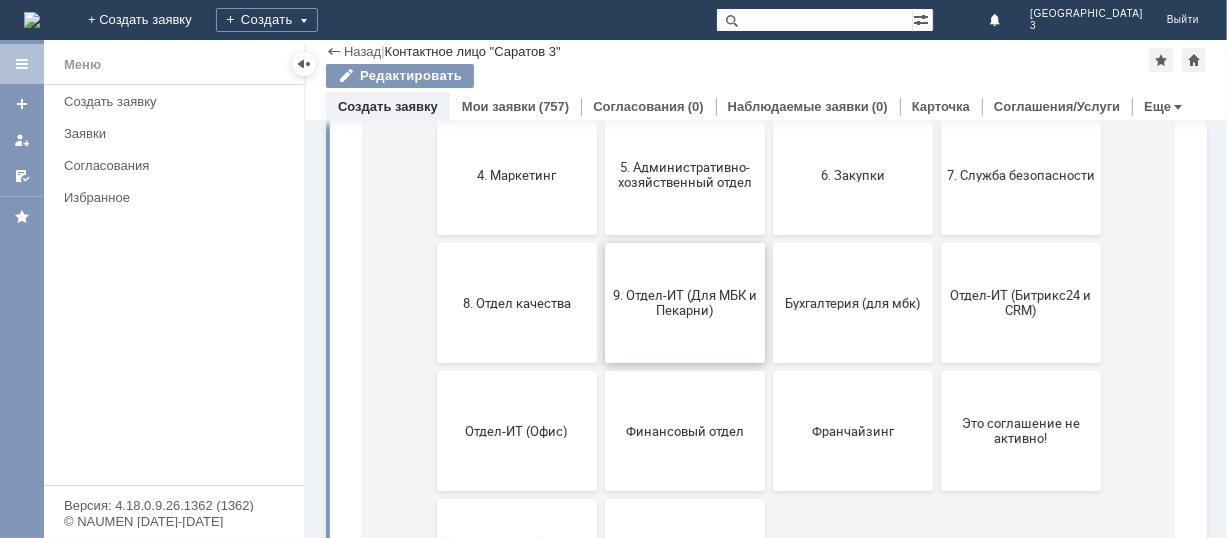 click on "9. Отдел-ИТ (Для МБК и Пекарни)" at bounding box center [684, 304] 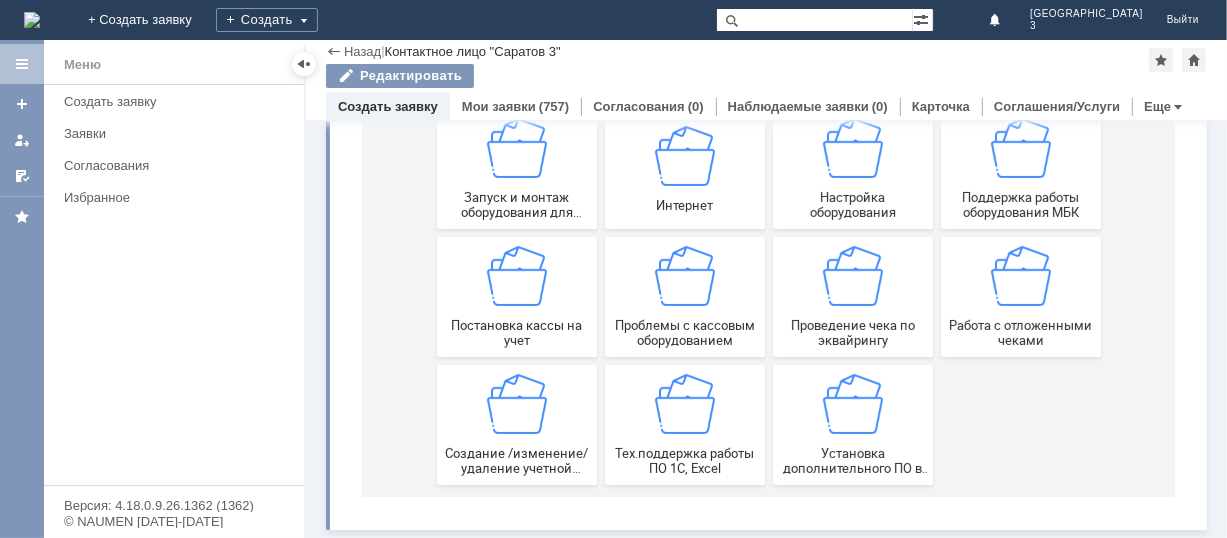 scroll, scrollTop: 406, scrollLeft: 0, axis: vertical 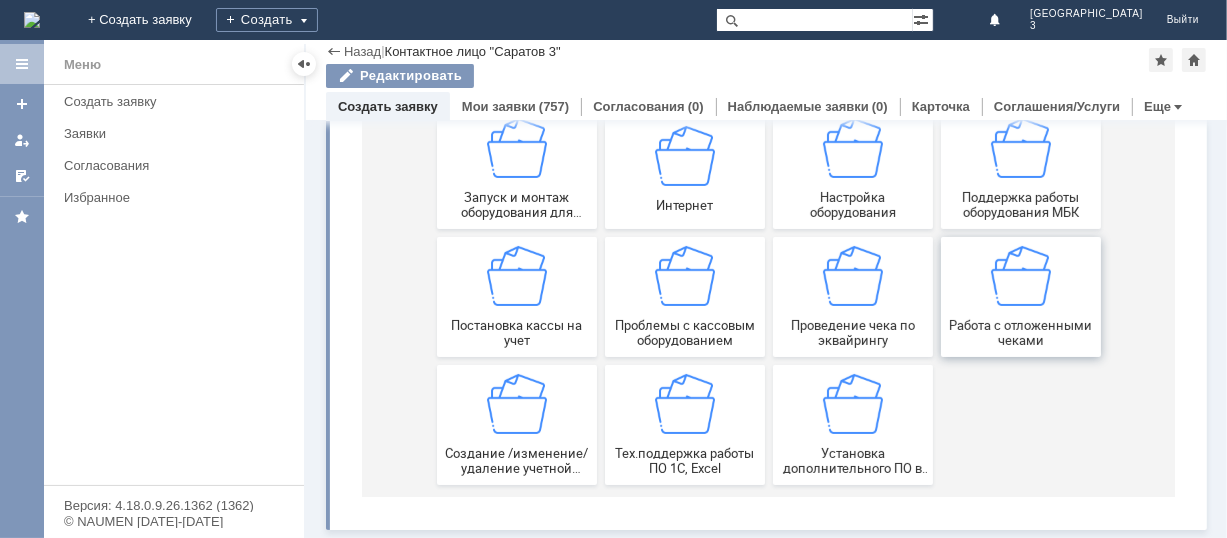click at bounding box center [1020, 277] 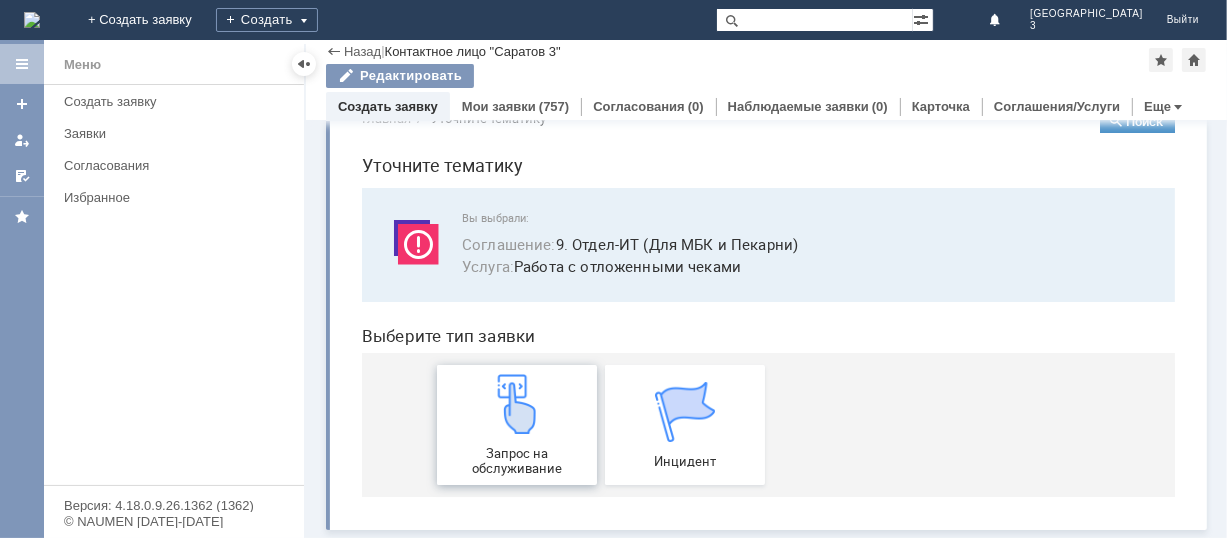scroll, scrollTop: 50, scrollLeft: 0, axis: vertical 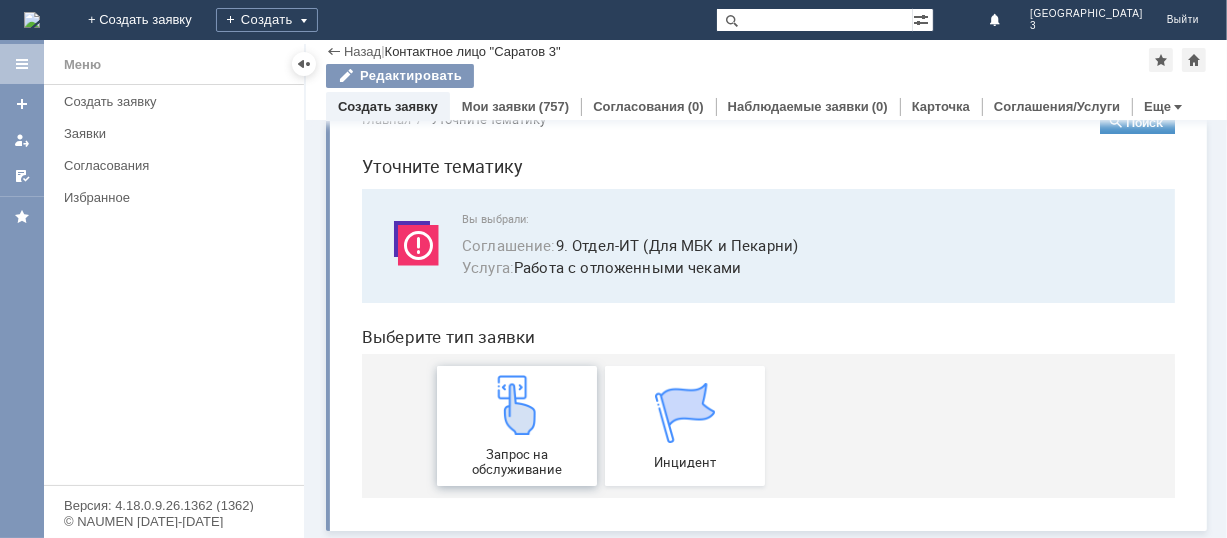 click at bounding box center (516, 404) 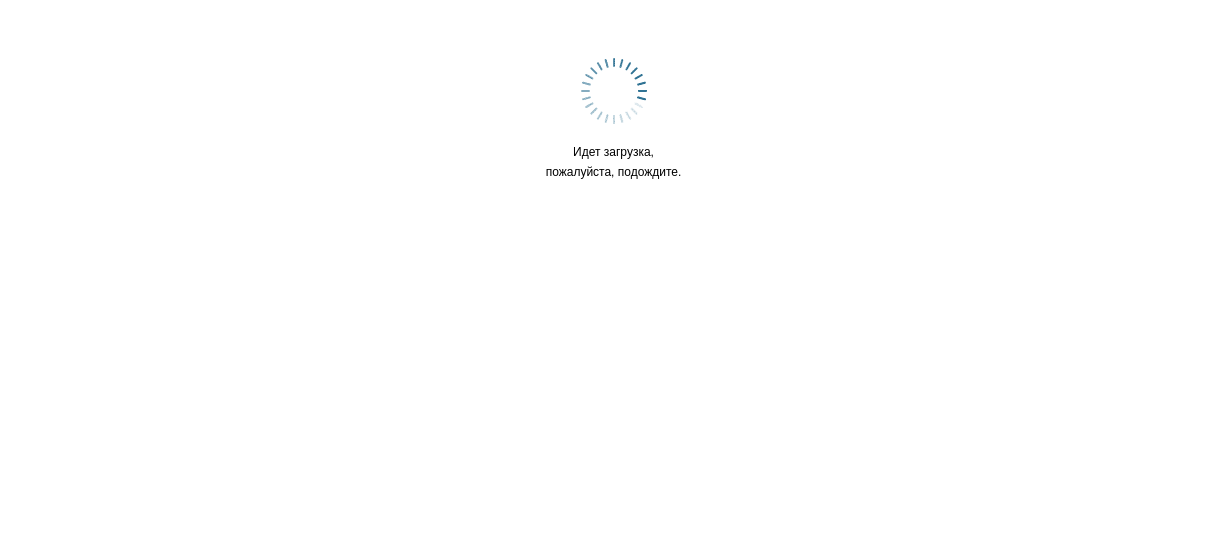 scroll, scrollTop: 0, scrollLeft: 0, axis: both 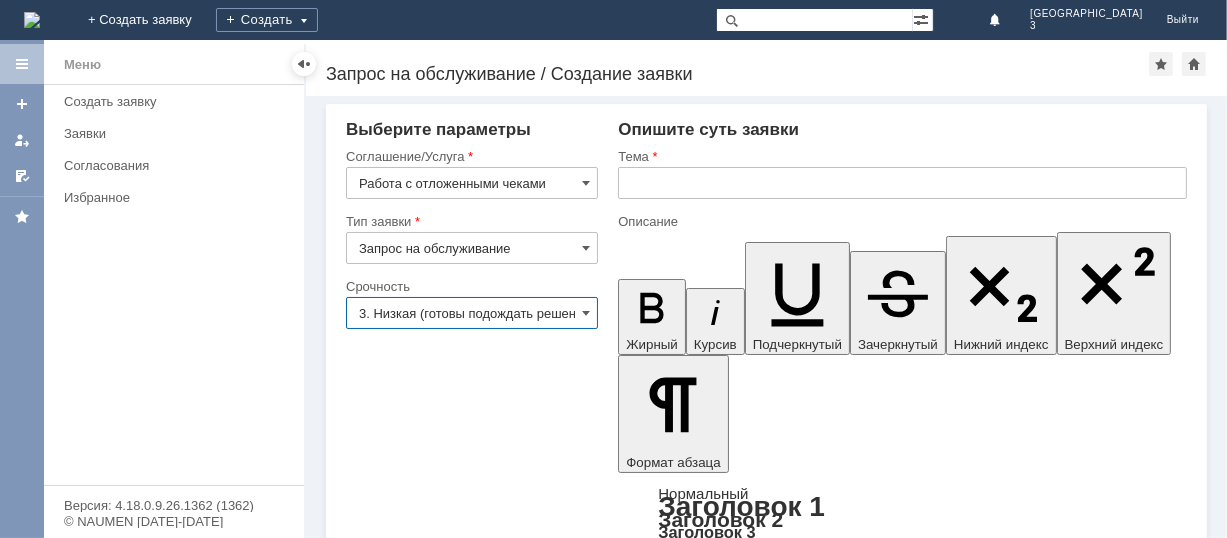 click on "3. Низкая (готовы подождать решение)" at bounding box center (472, 313) 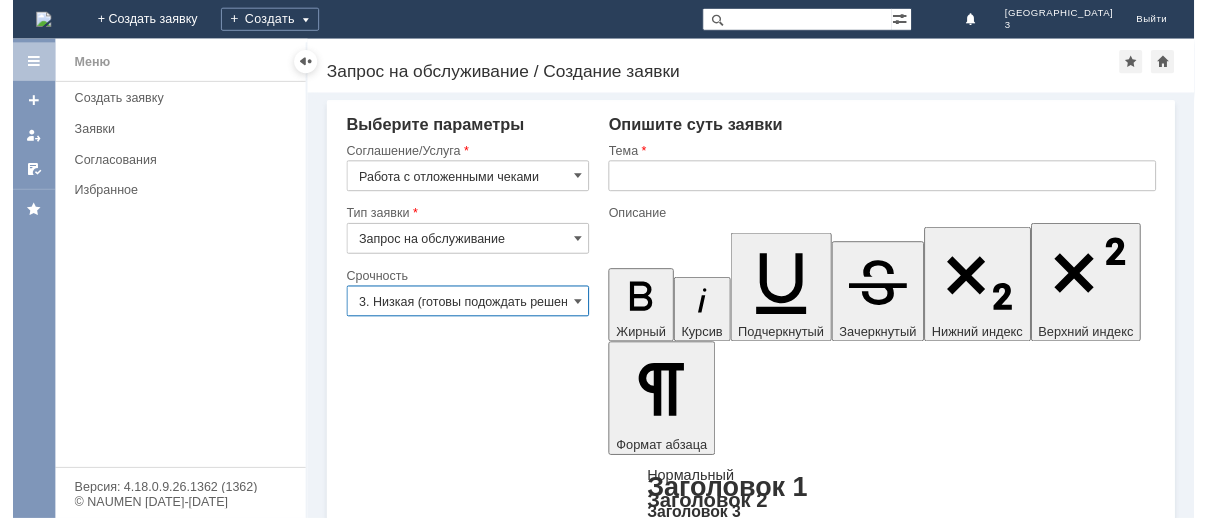 scroll, scrollTop: 22, scrollLeft: 0, axis: vertical 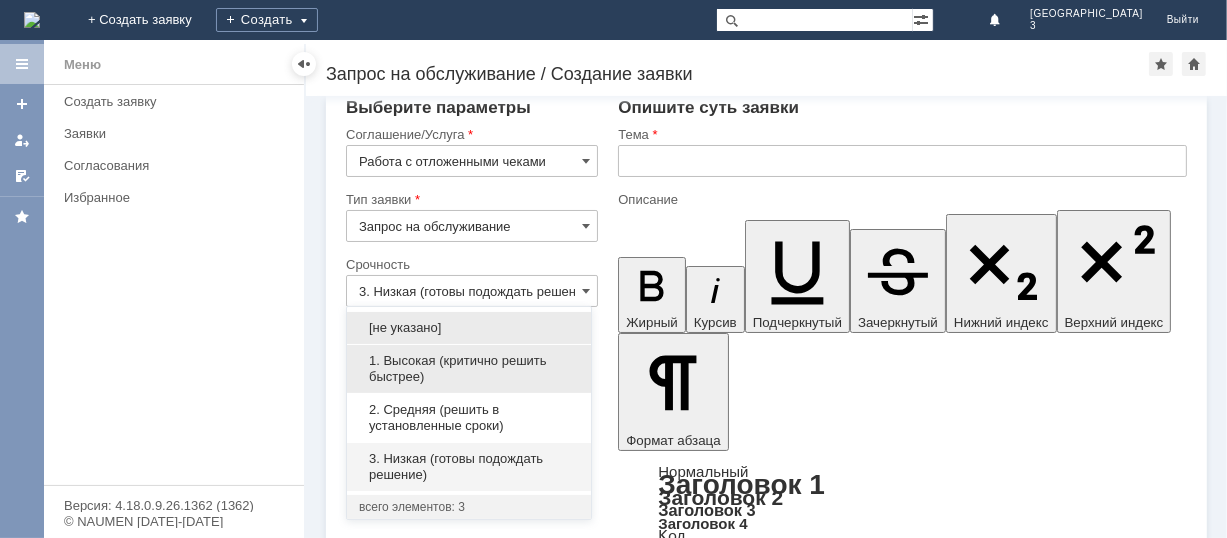 click on "1. Высокая (критично решить быстрее)" at bounding box center [469, 369] 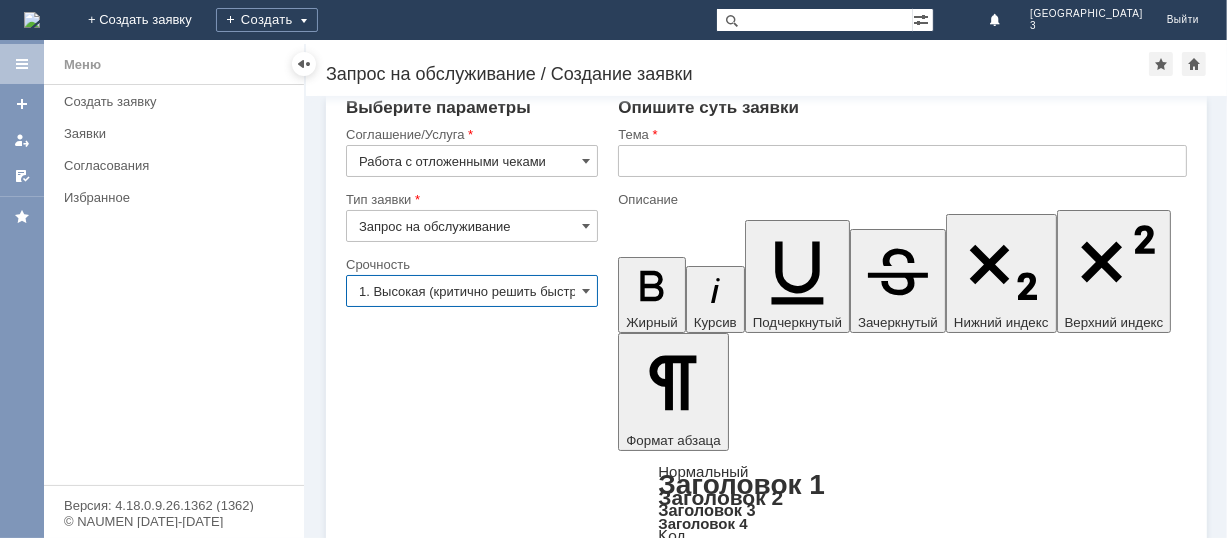 type on "1. Высокая (критично решить быстрее)" 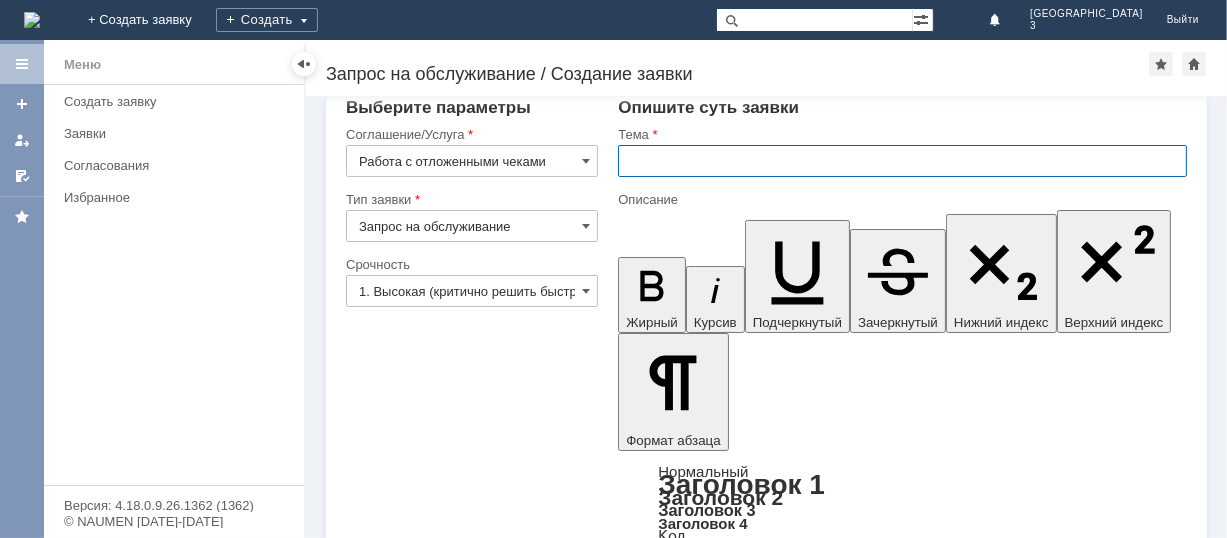 click at bounding box center [902, 161] 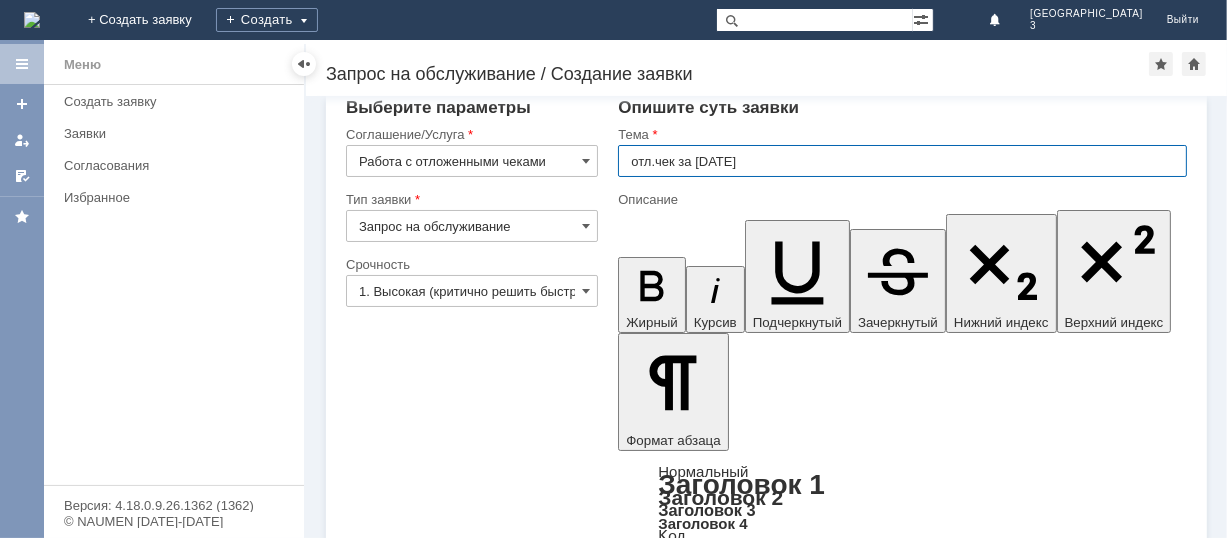 type on "отл.чек за [DATE]" 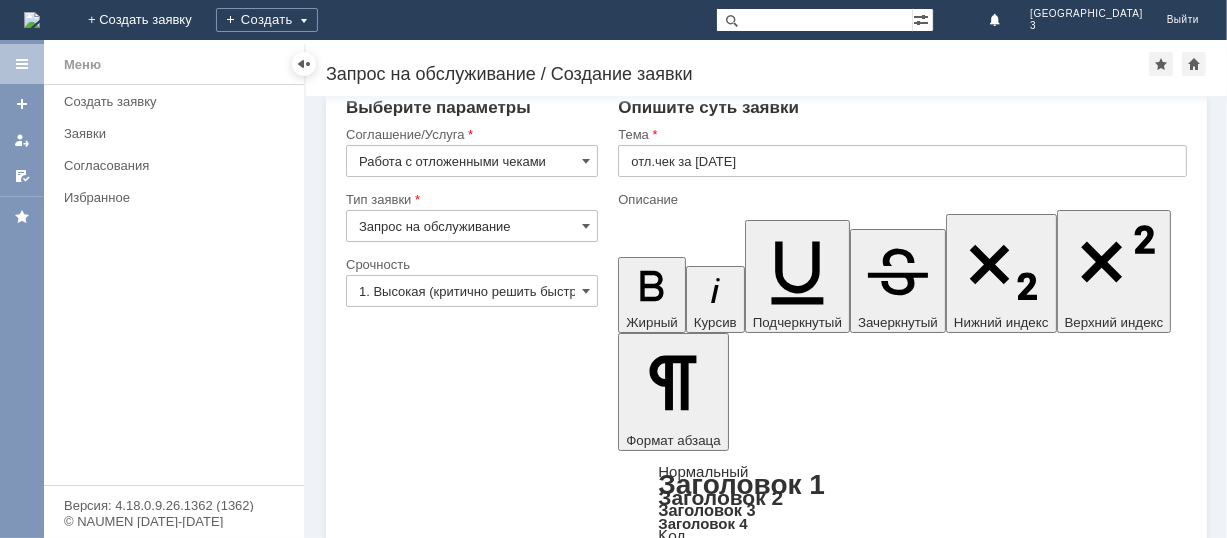 click at bounding box center [781, 4676] 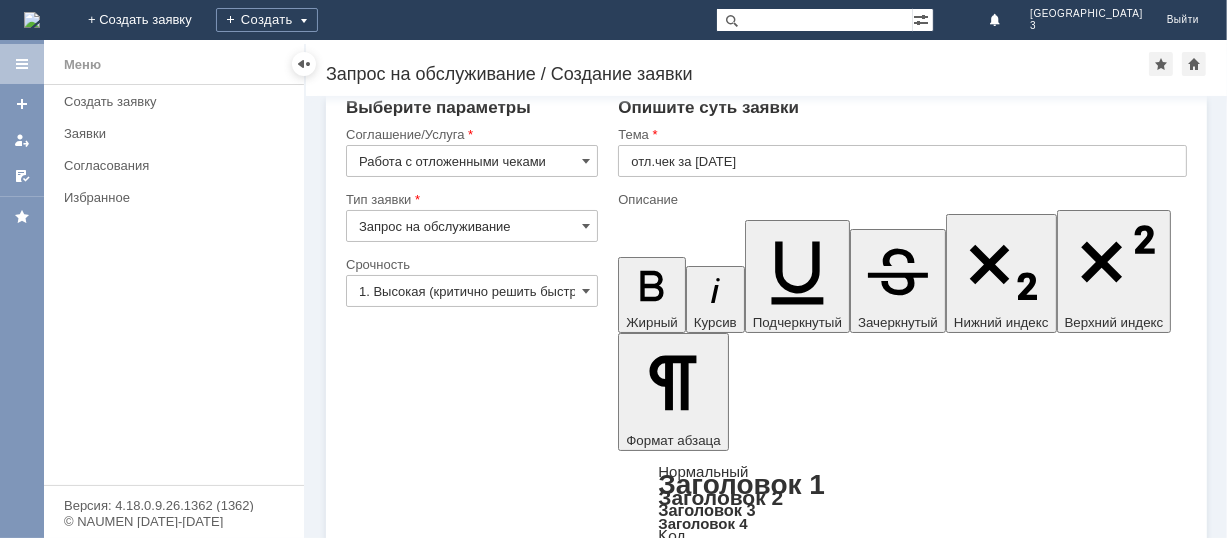type 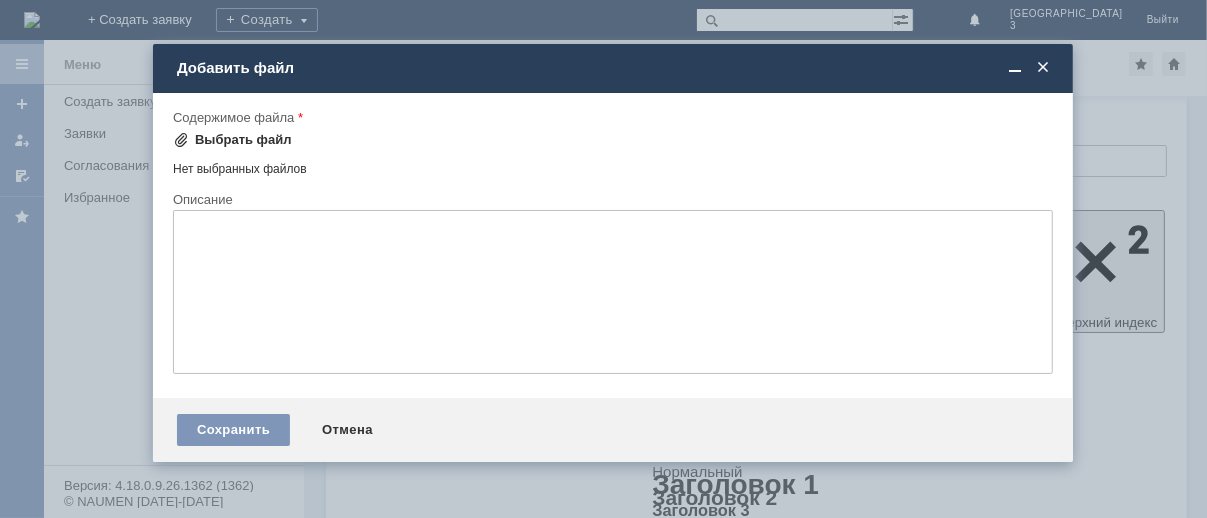 click on "Выбрать файл" at bounding box center (243, 140) 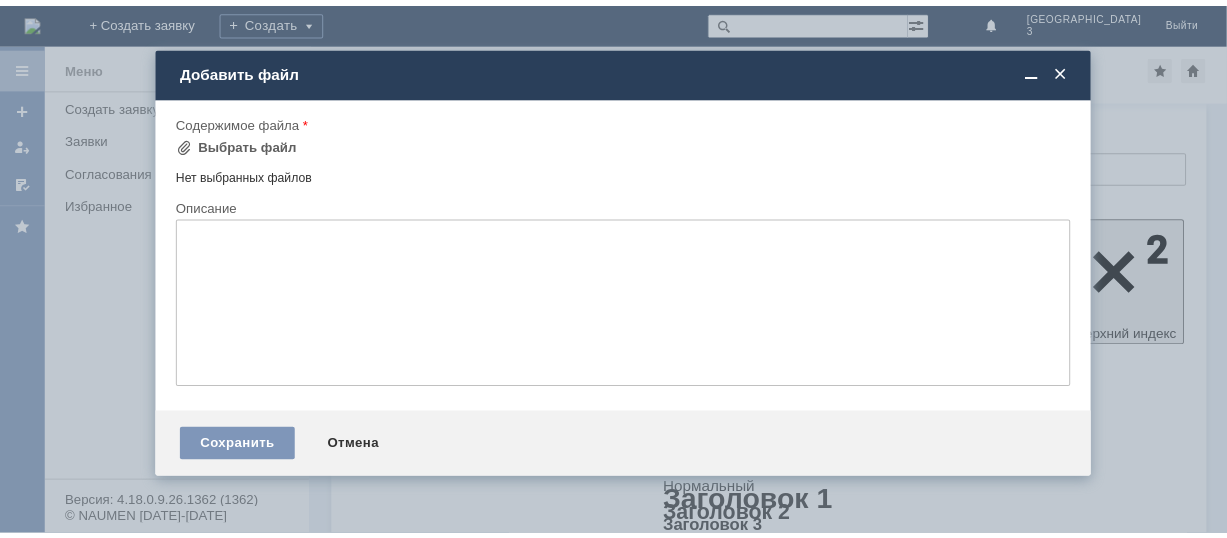 scroll, scrollTop: 0, scrollLeft: 0, axis: both 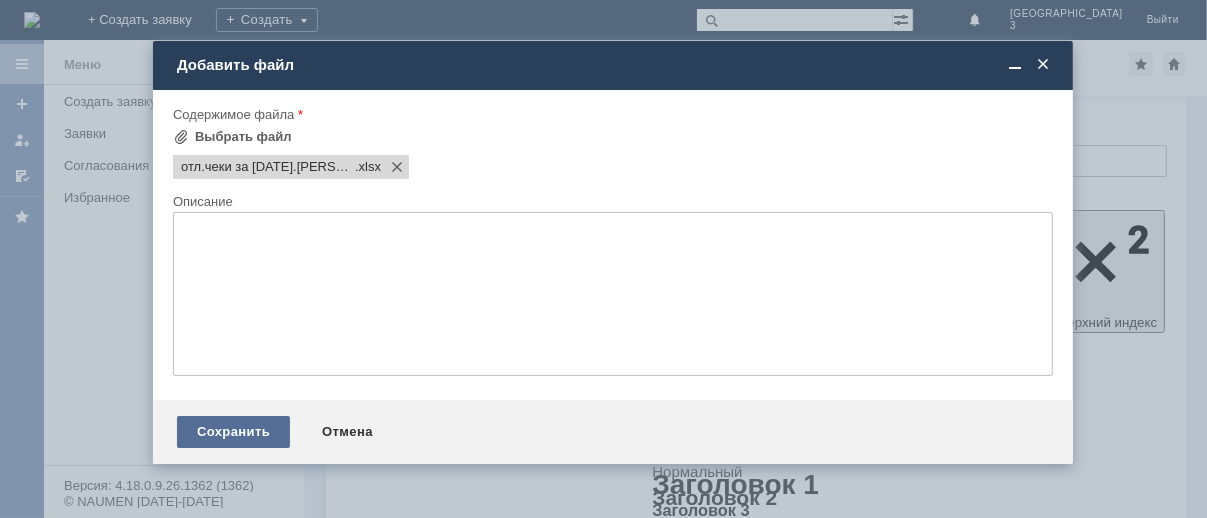 click on "Сохранить" at bounding box center [233, 432] 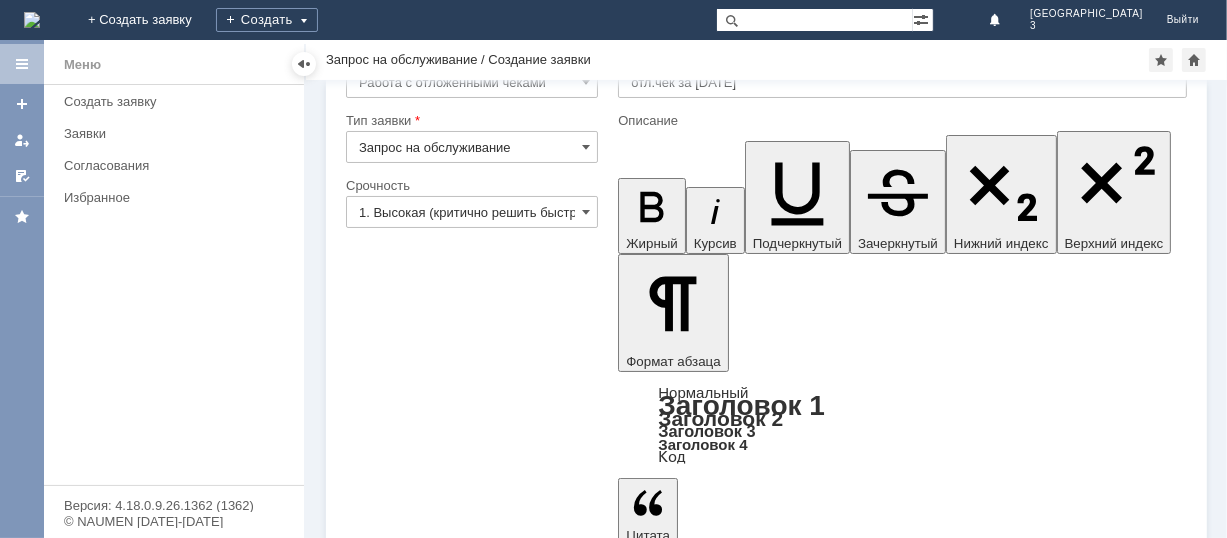 scroll, scrollTop: 80, scrollLeft: 0, axis: vertical 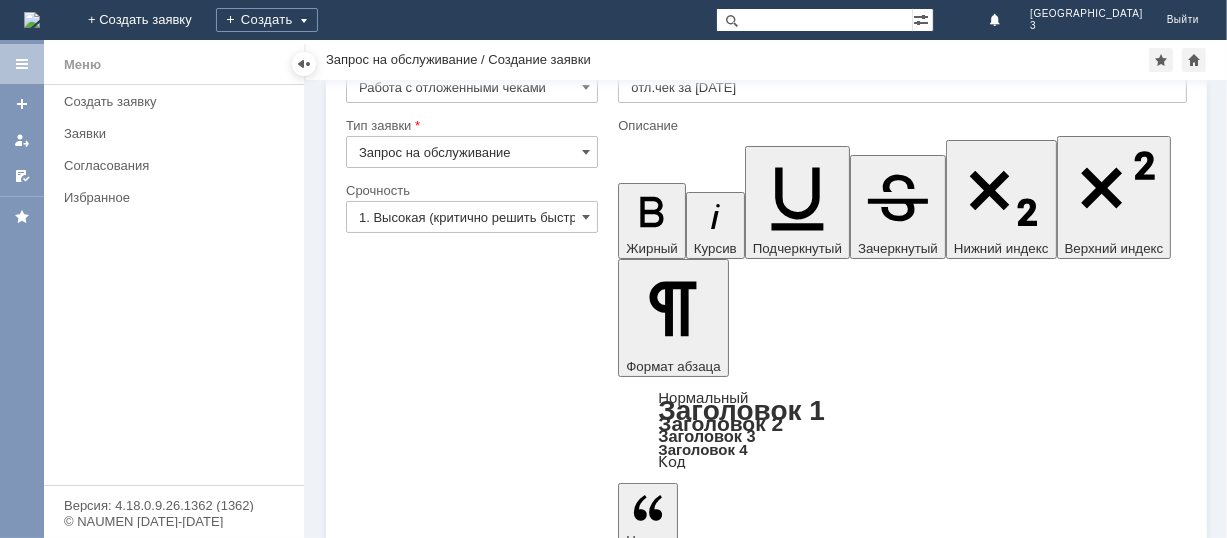 click on "Сохранить" at bounding box center [406, 4836] 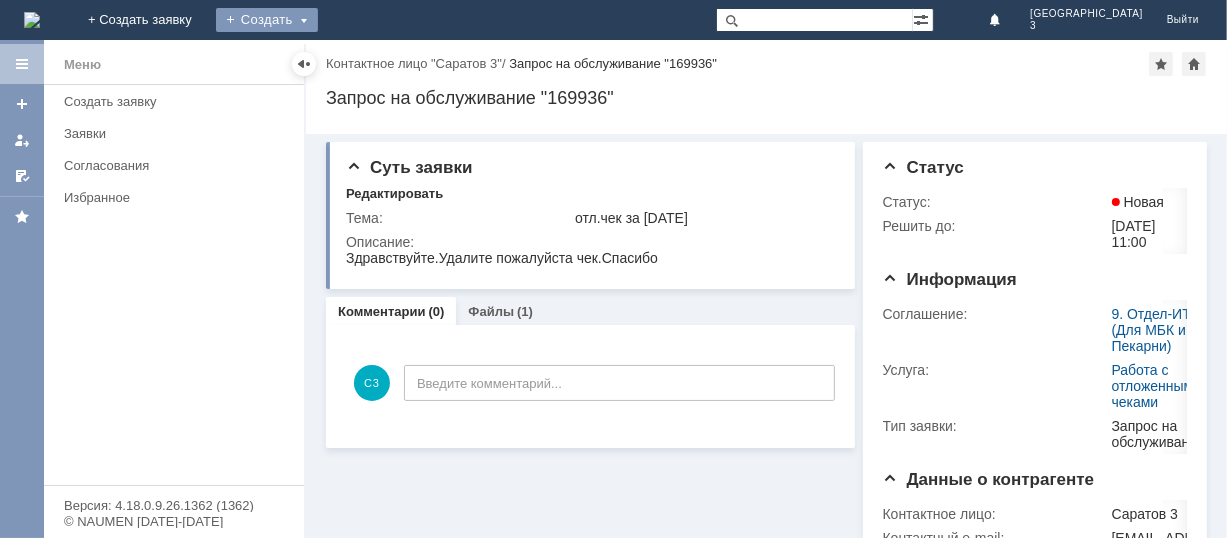 scroll, scrollTop: 0, scrollLeft: 0, axis: both 